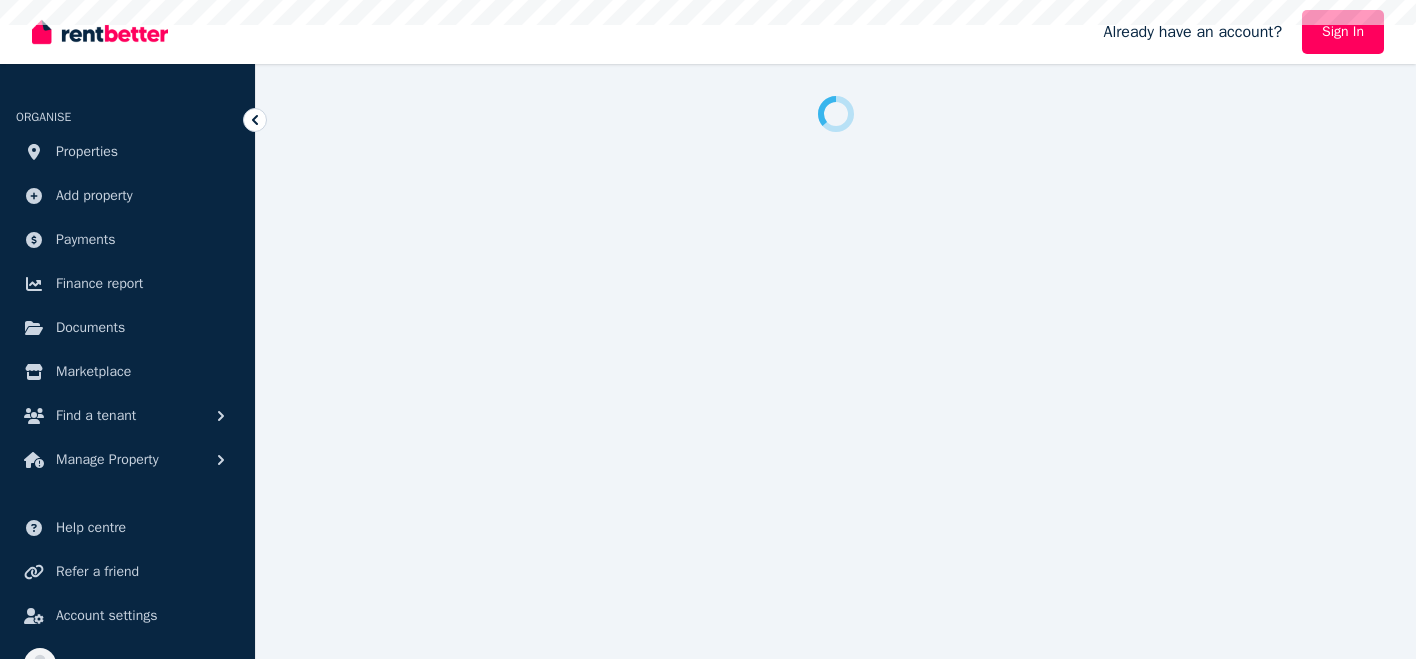 scroll, scrollTop: 0, scrollLeft: 0, axis: both 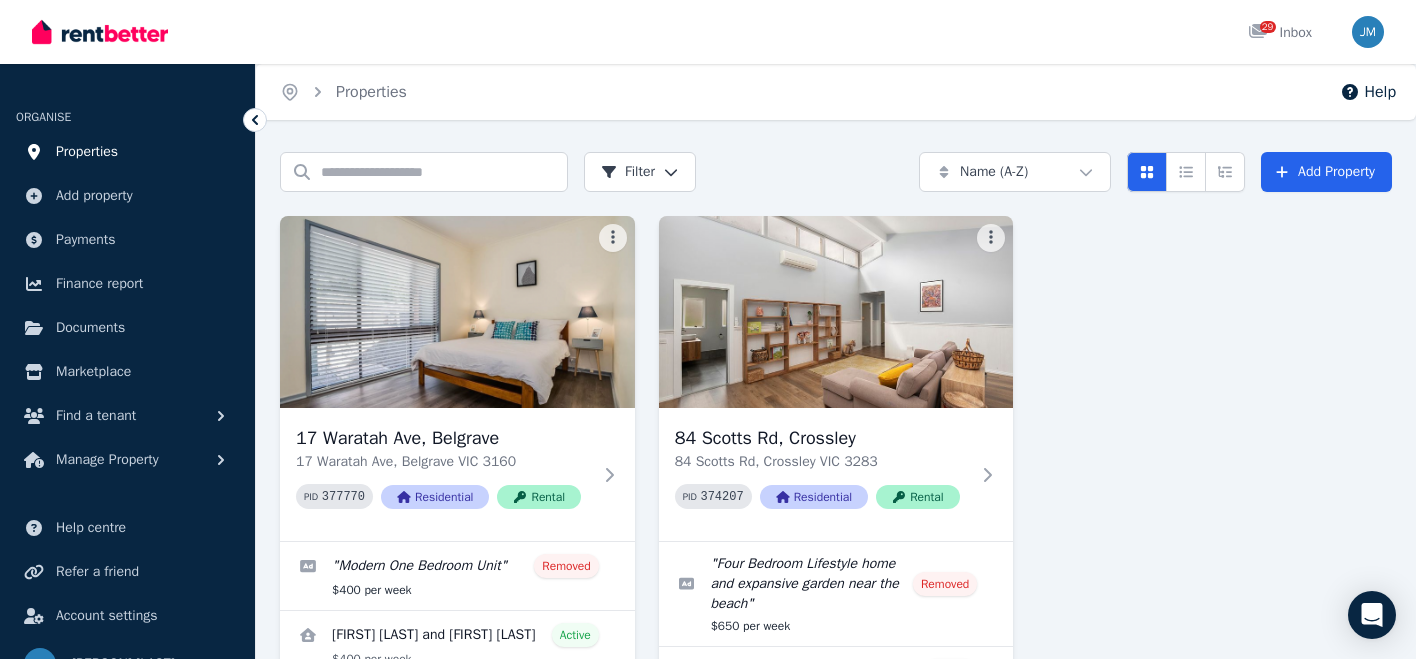 click on "Properties" at bounding box center (87, 152) 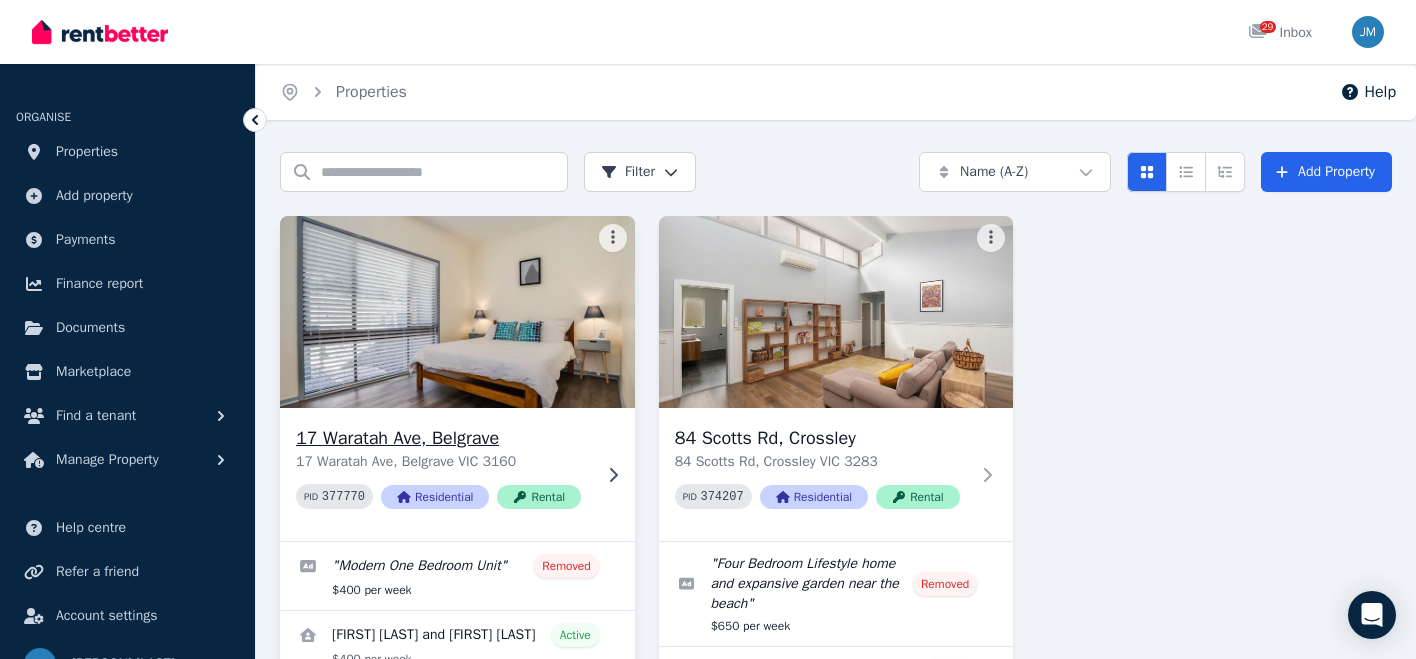 click at bounding box center (457, 312) 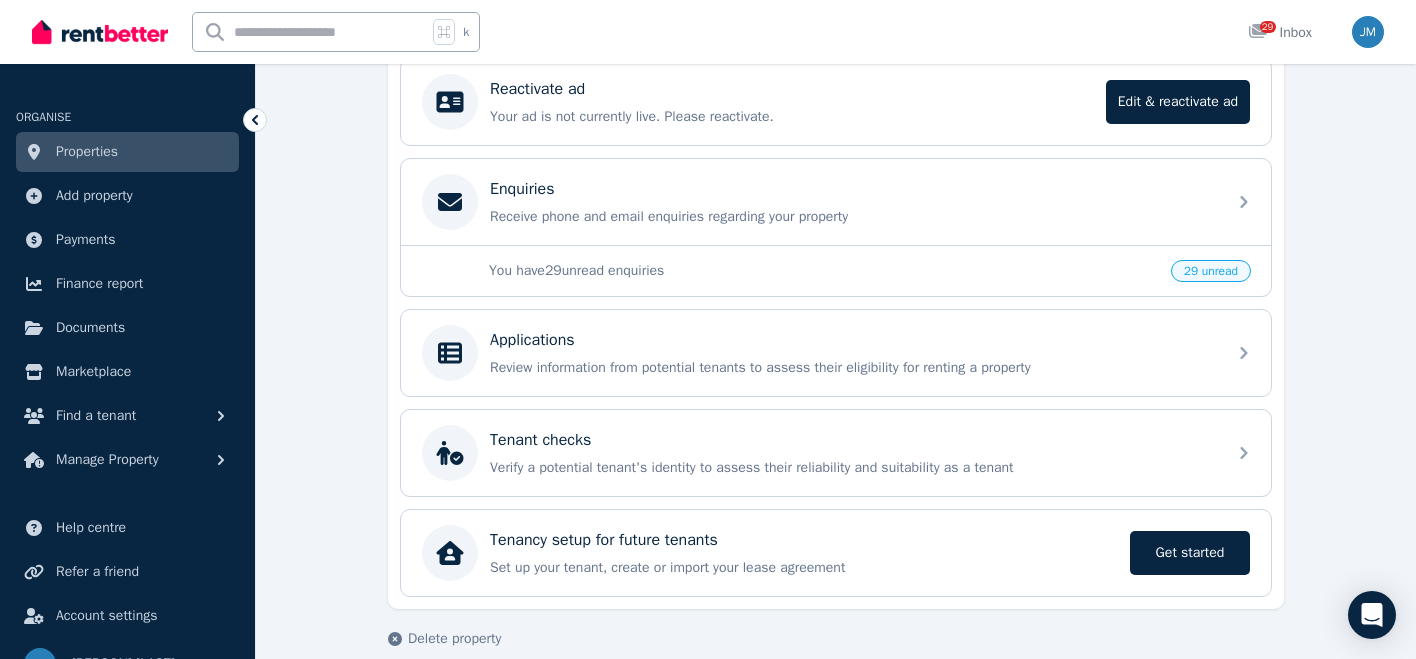 scroll, scrollTop: 443, scrollLeft: 0, axis: vertical 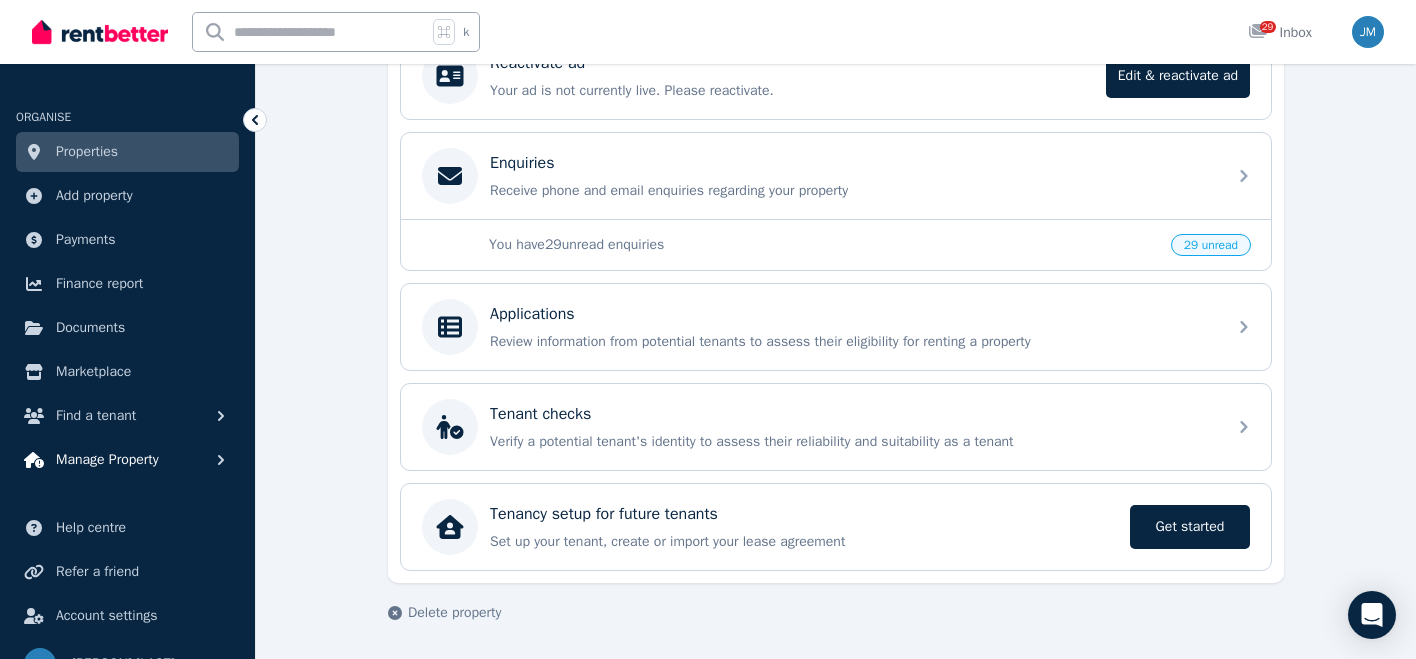 click on "Manage Property" at bounding box center (107, 460) 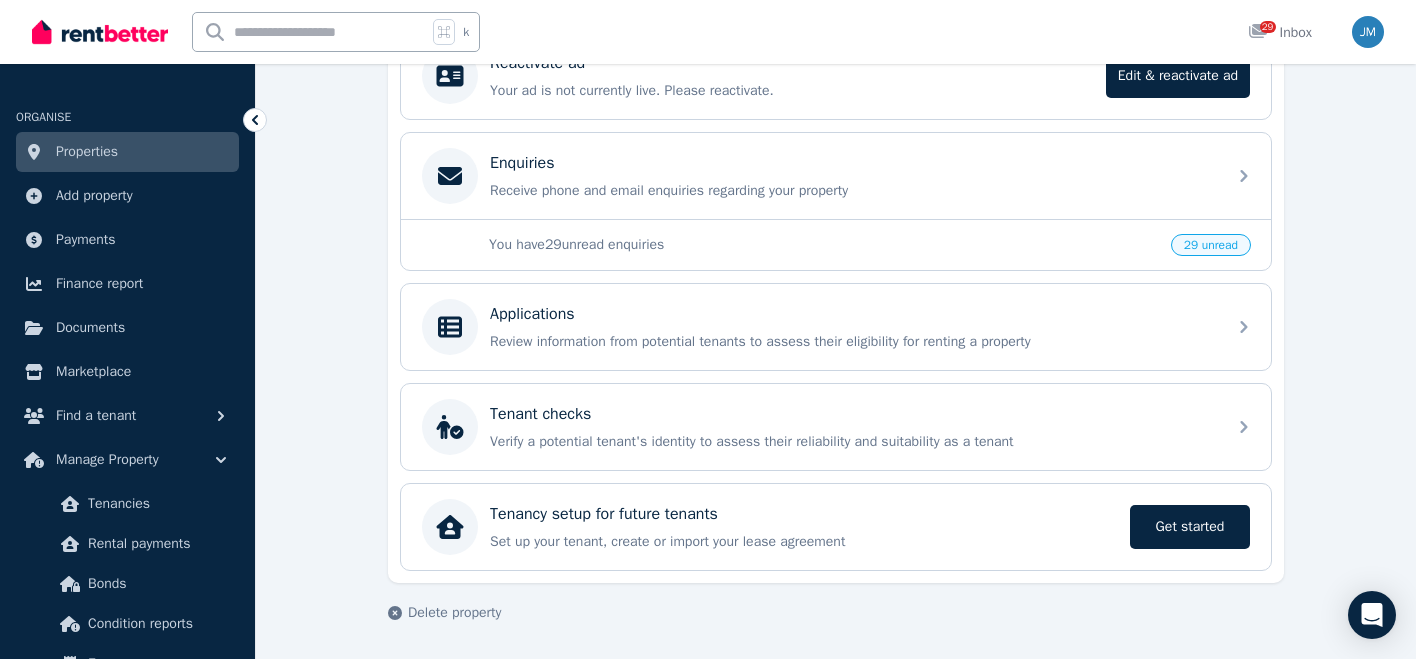click on "**********" at bounding box center [836, 184] 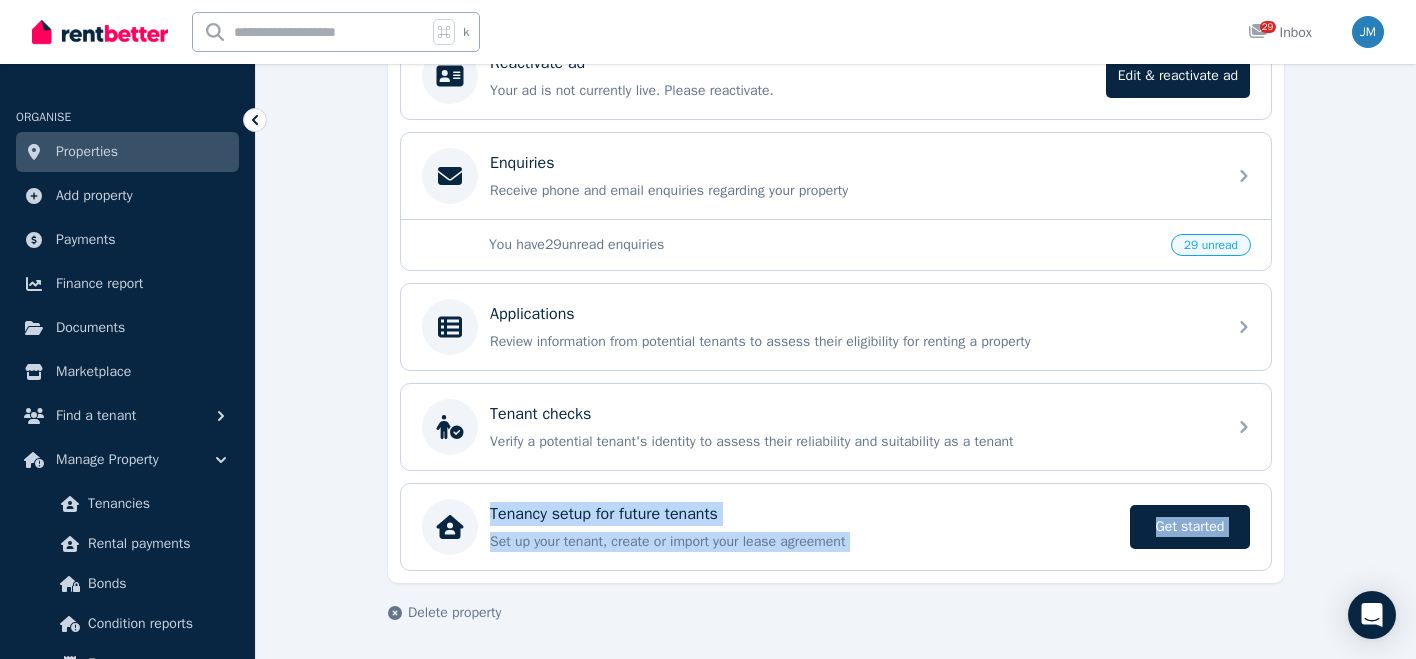drag, startPoint x: 274, startPoint y: 552, endPoint x: 211, endPoint y: 682, distance: 144.46107 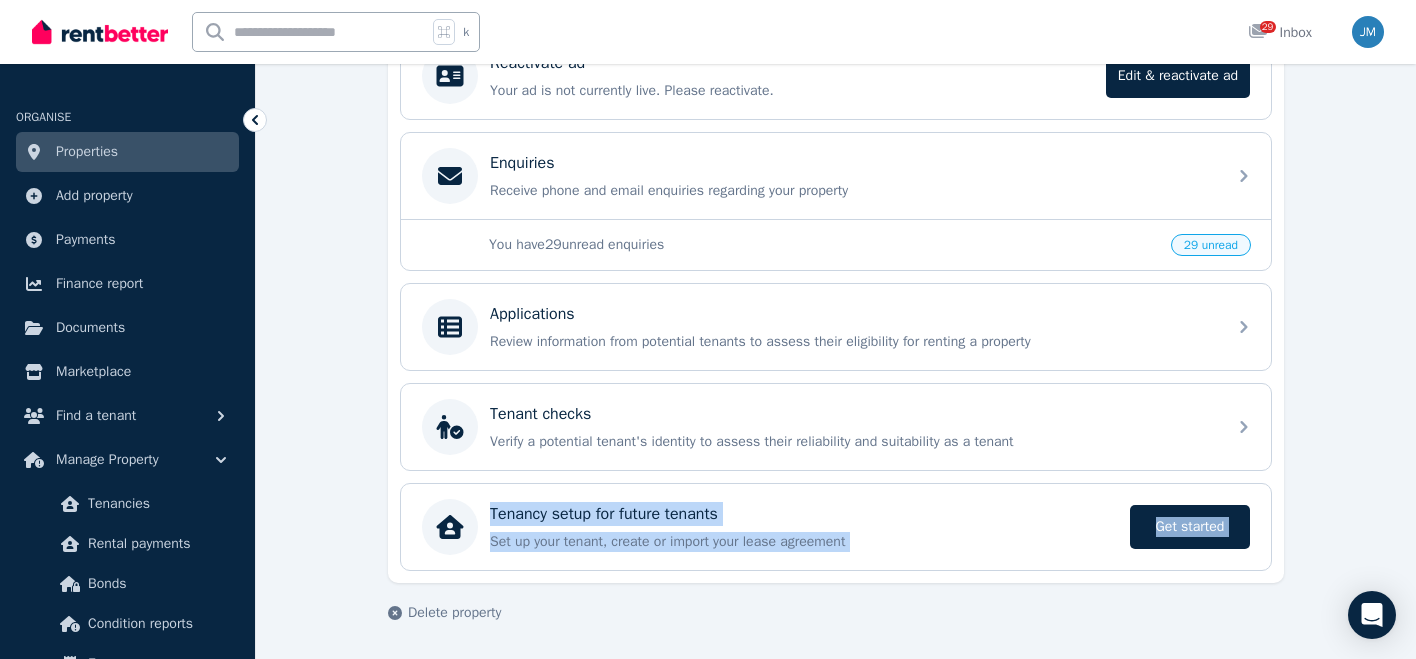 click on "**********" at bounding box center [708, -114] 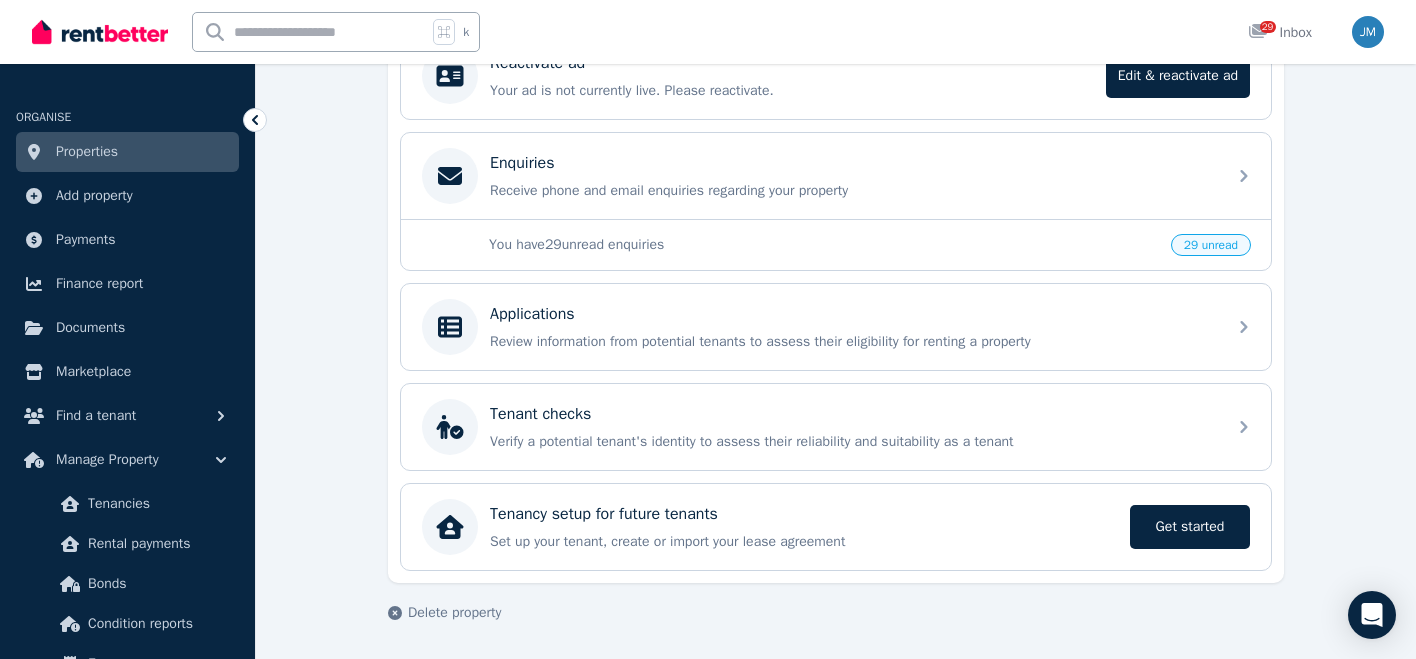 click on "**********" at bounding box center [836, 184] 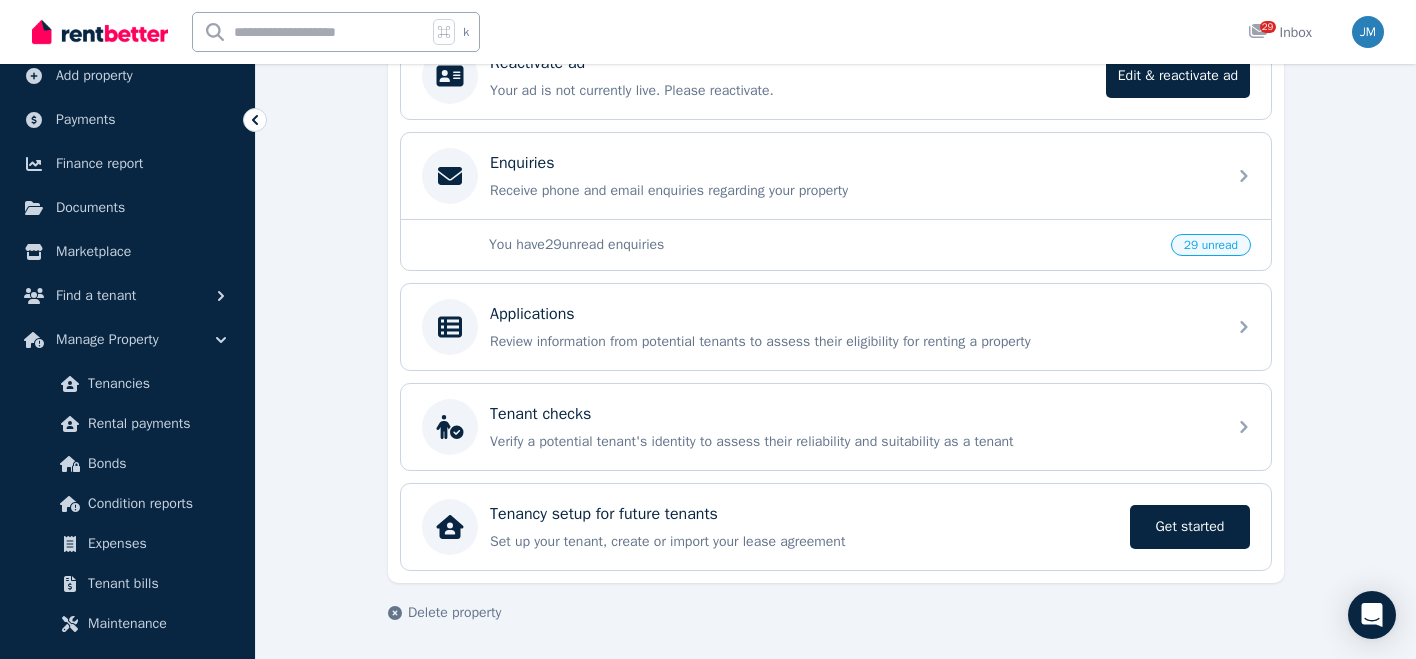 scroll, scrollTop: 160, scrollLeft: 0, axis: vertical 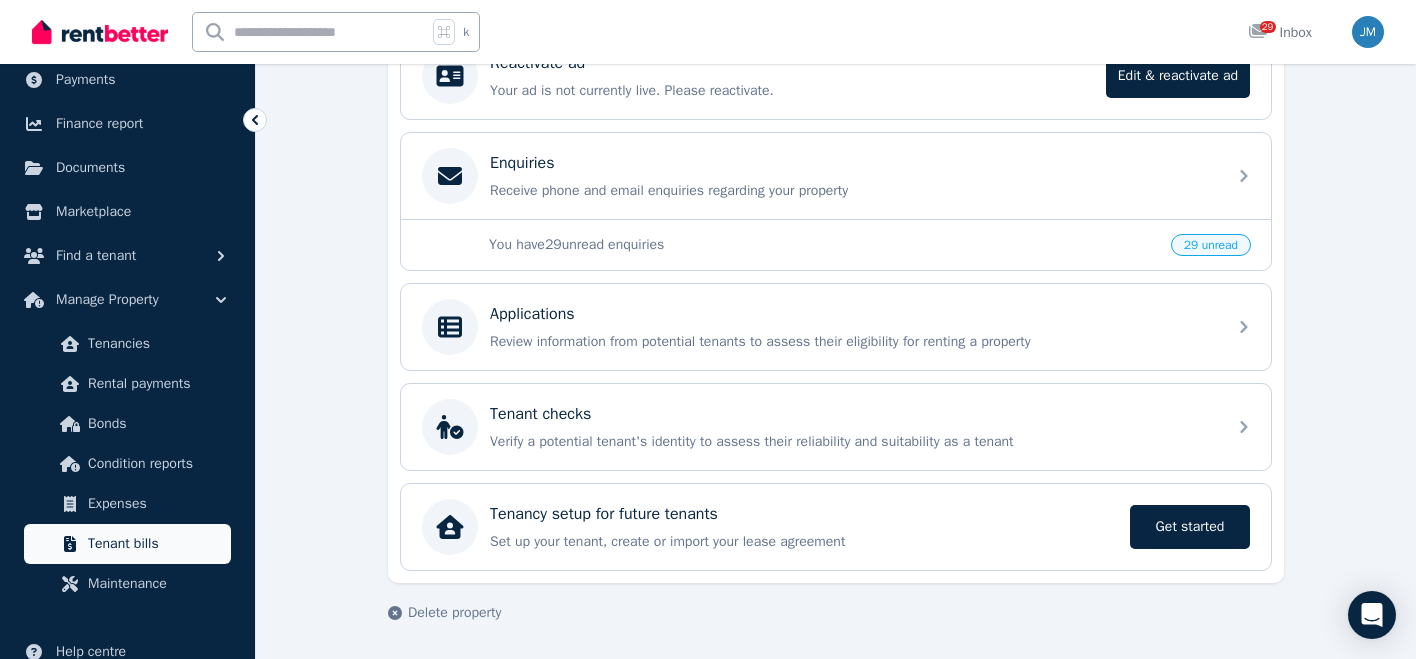 click on "Tenant bills" at bounding box center [155, 544] 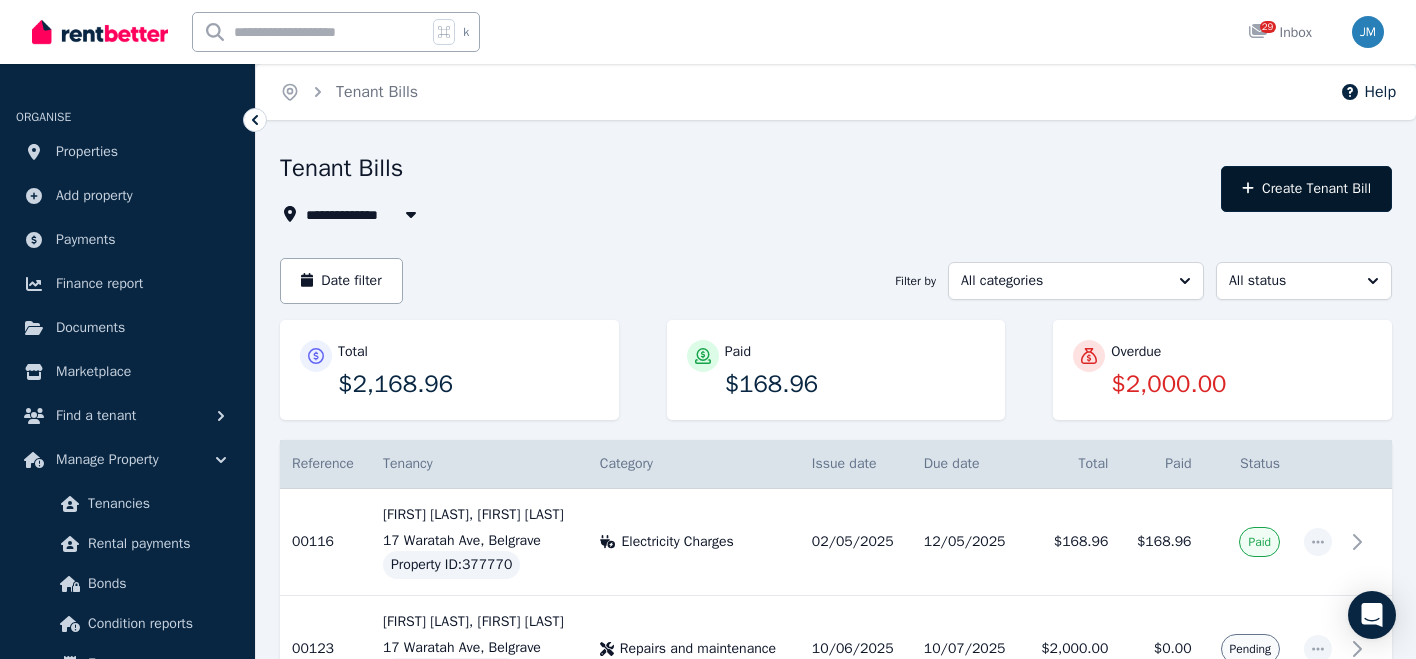 click on "Create Tenant Bill" at bounding box center [1306, 189] 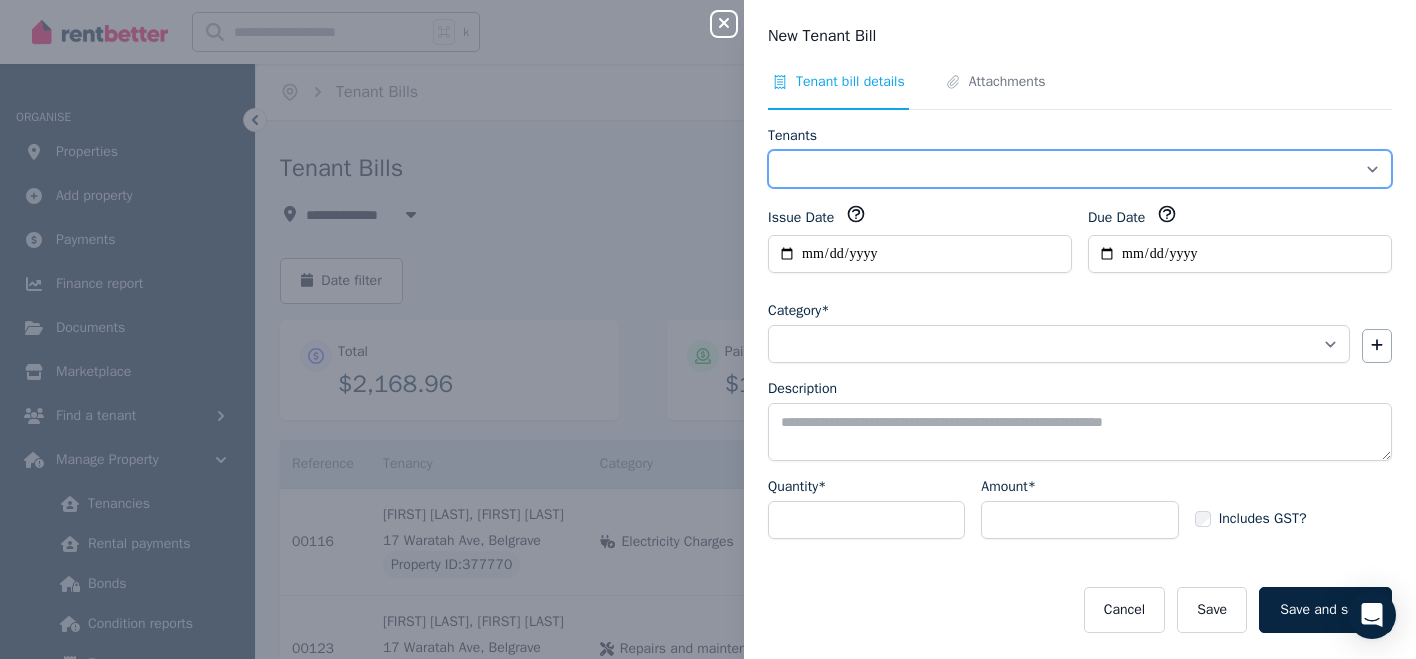 click on "**********" at bounding box center [1080, 169] 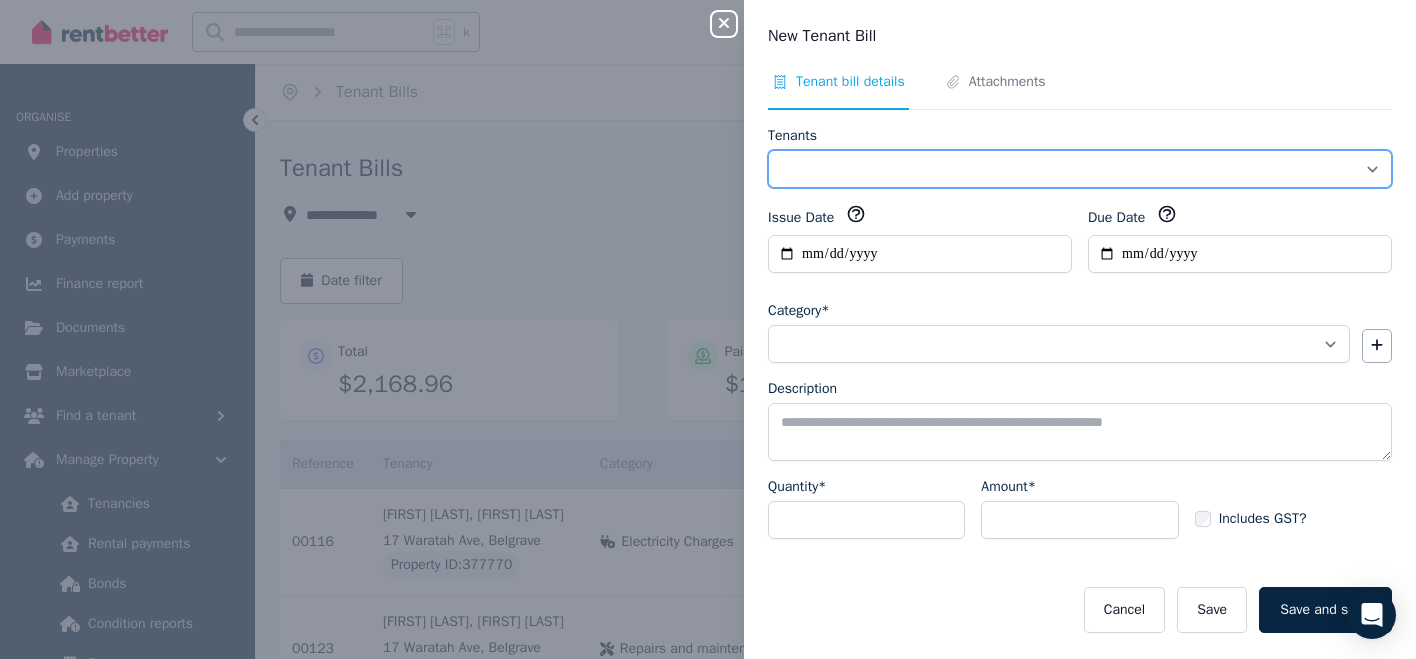 select on "**********" 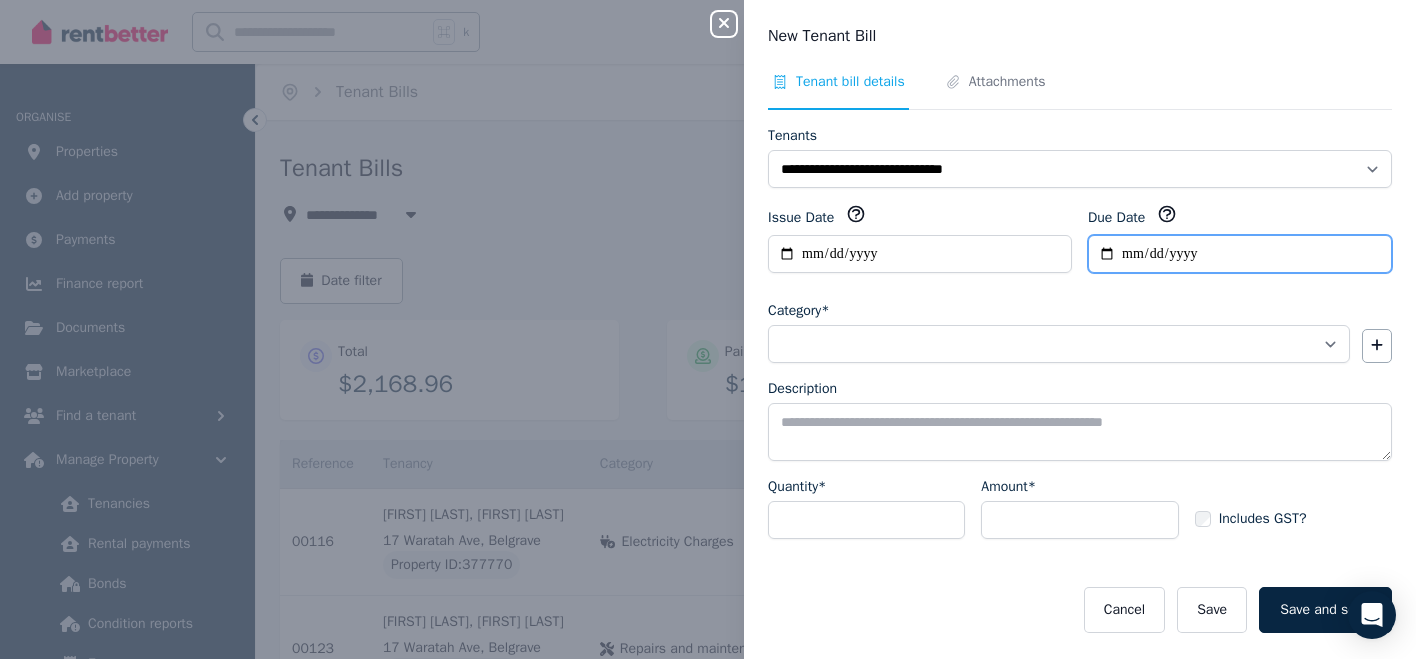 click on "Due Date" at bounding box center (1240, 254) 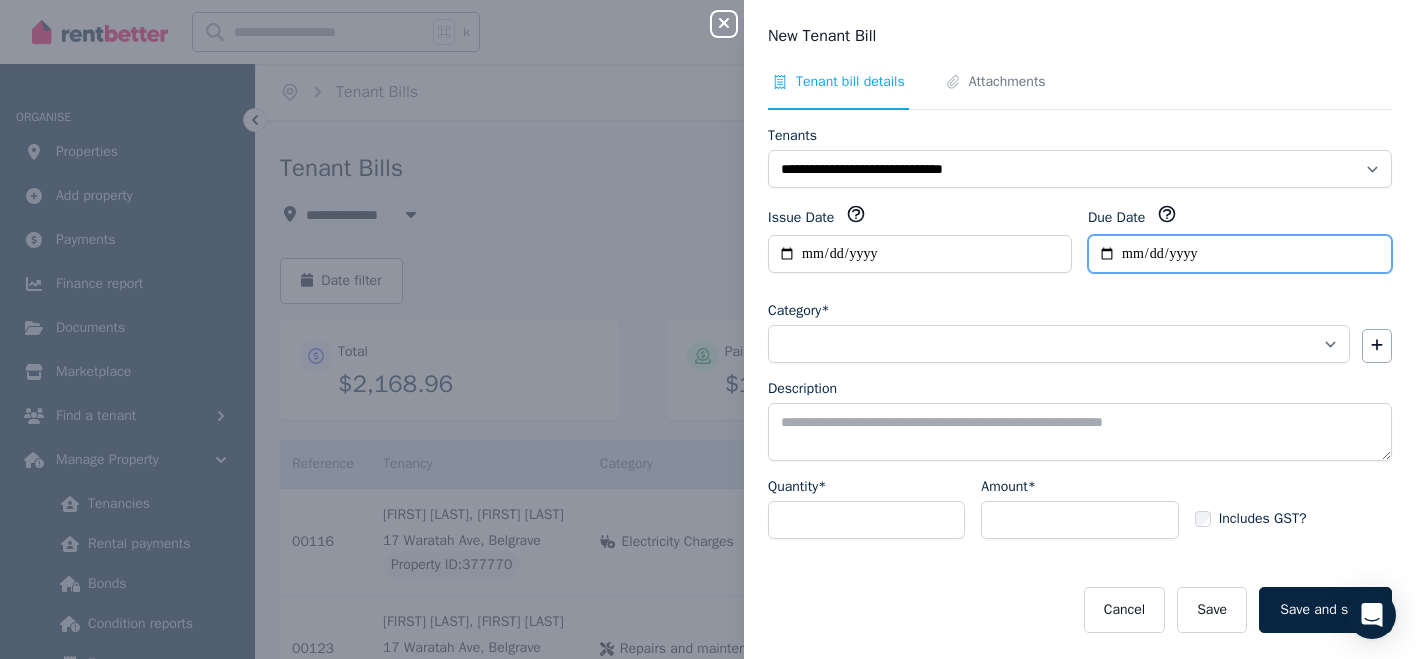 type on "**********" 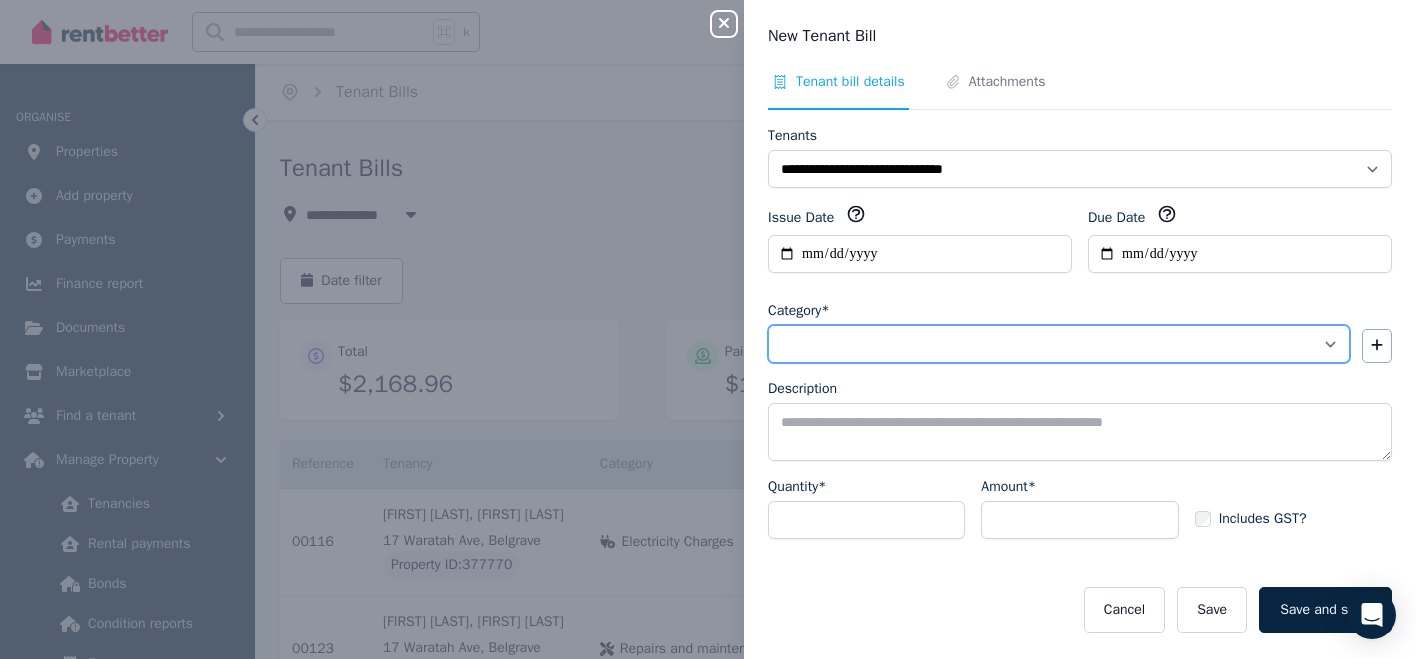 click on "**********" at bounding box center [1059, 344] 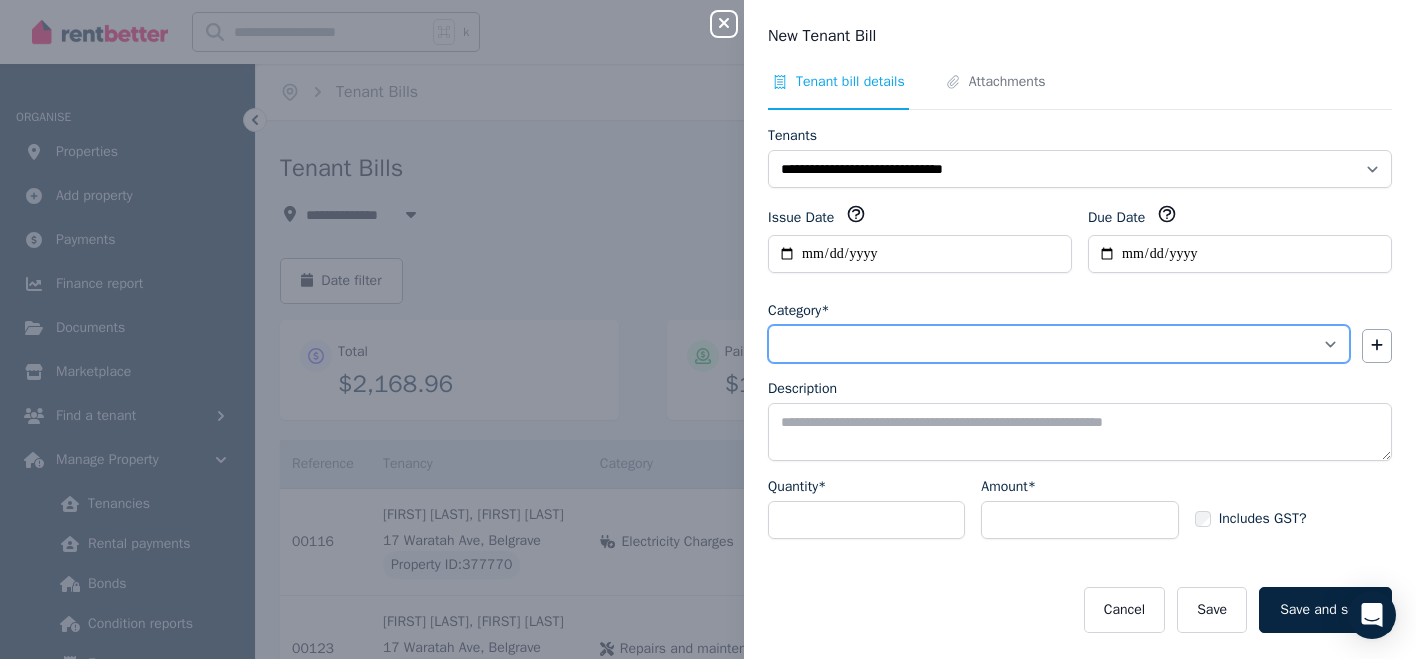 select on "**********" 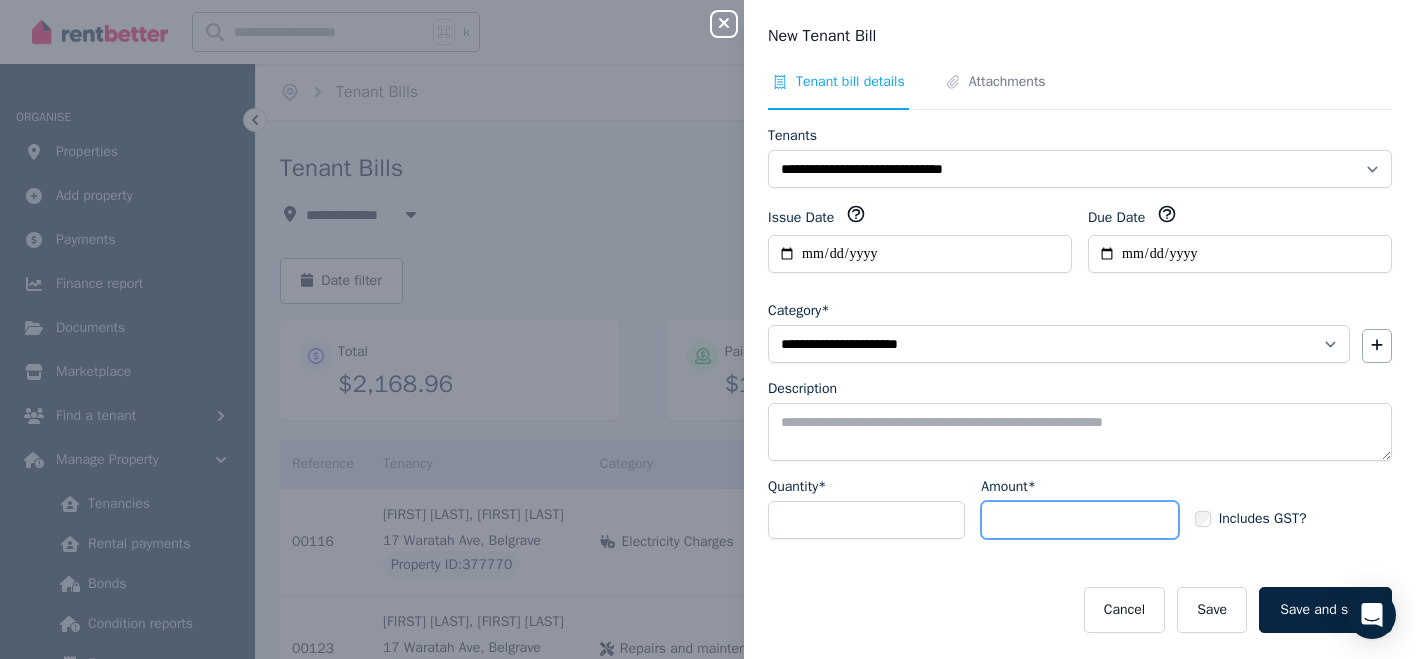 click on "Amount*" at bounding box center (1079, 520) 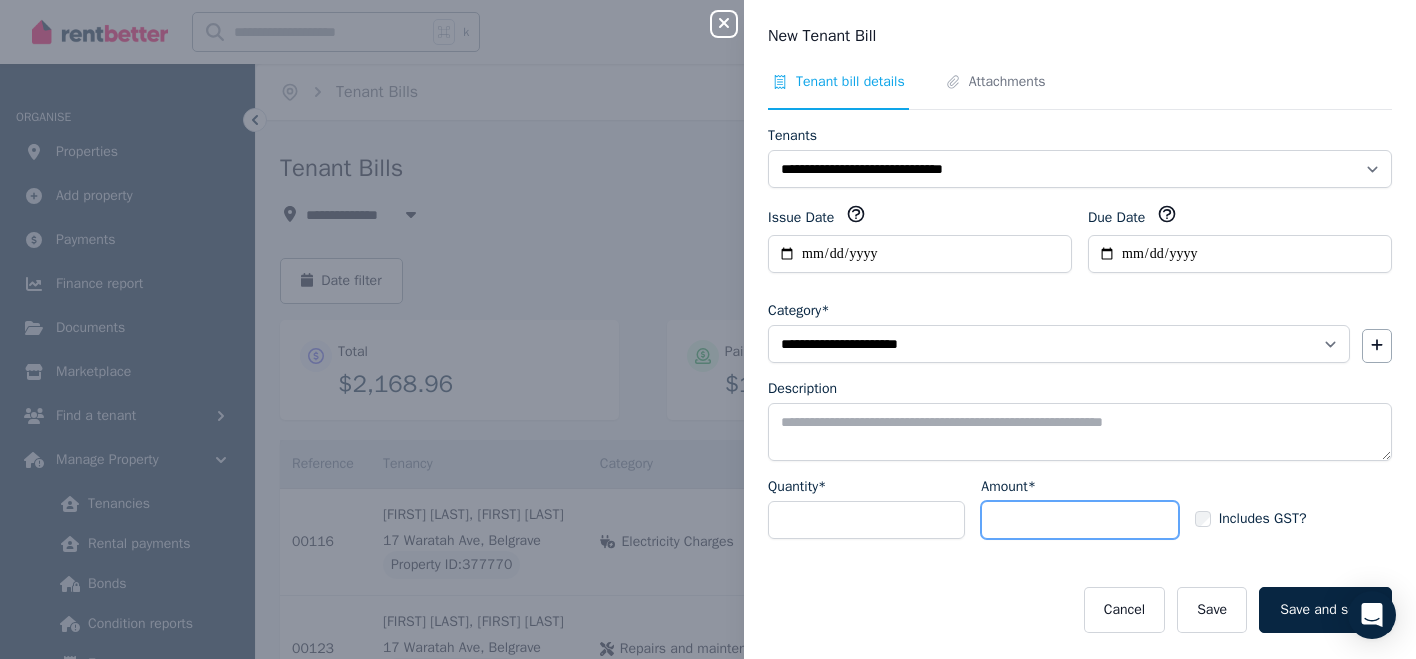 paste on "******" 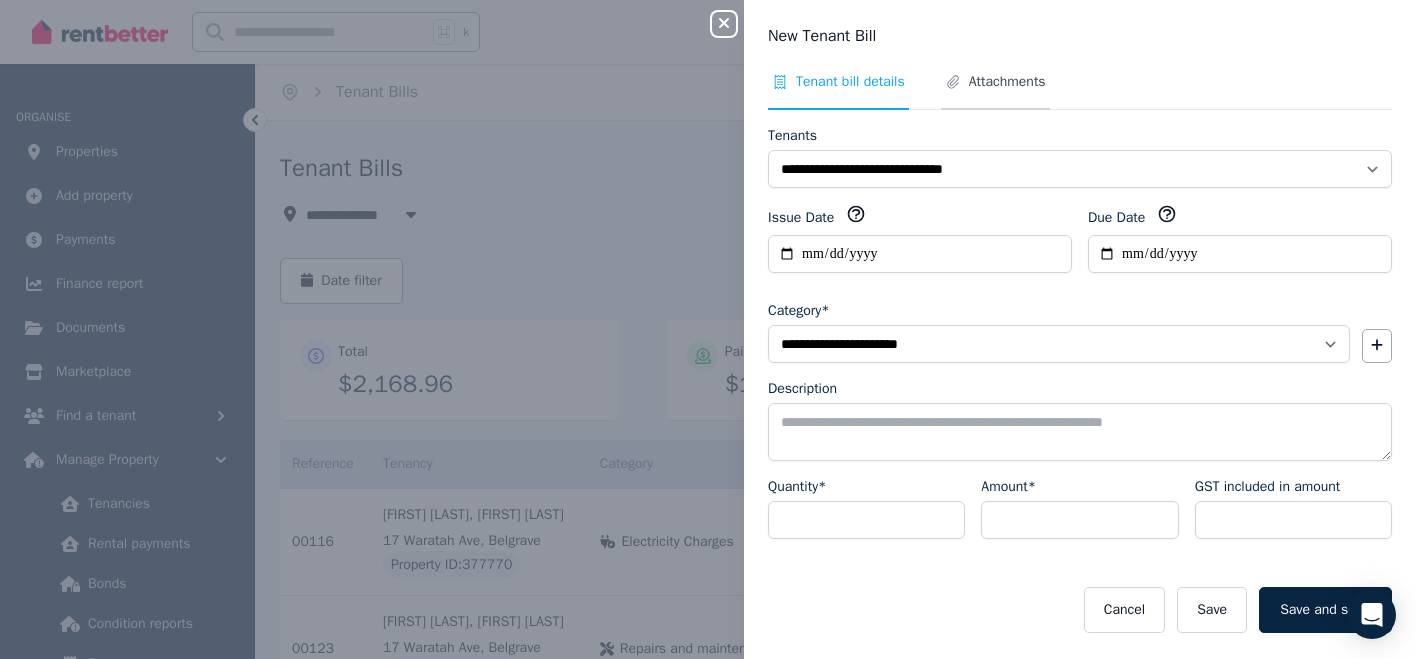 click on "Attachments" at bounding box center (1007, 82) 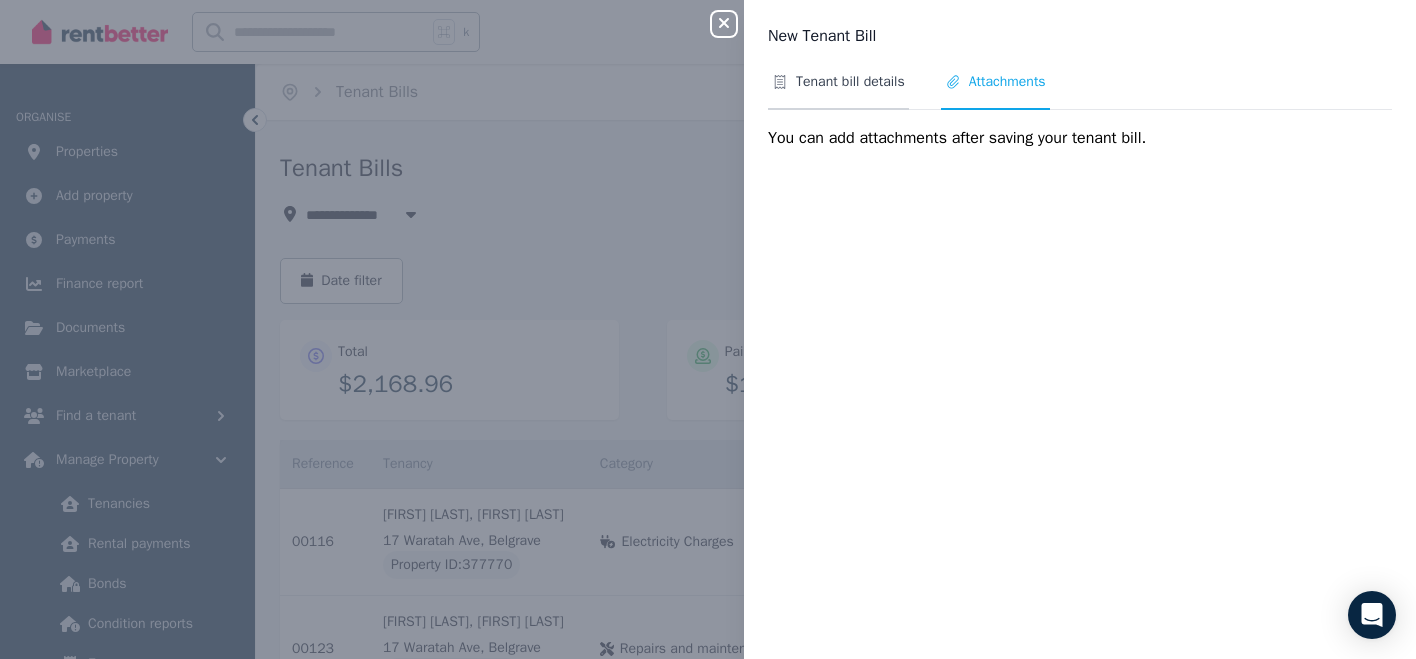 select on "**********" 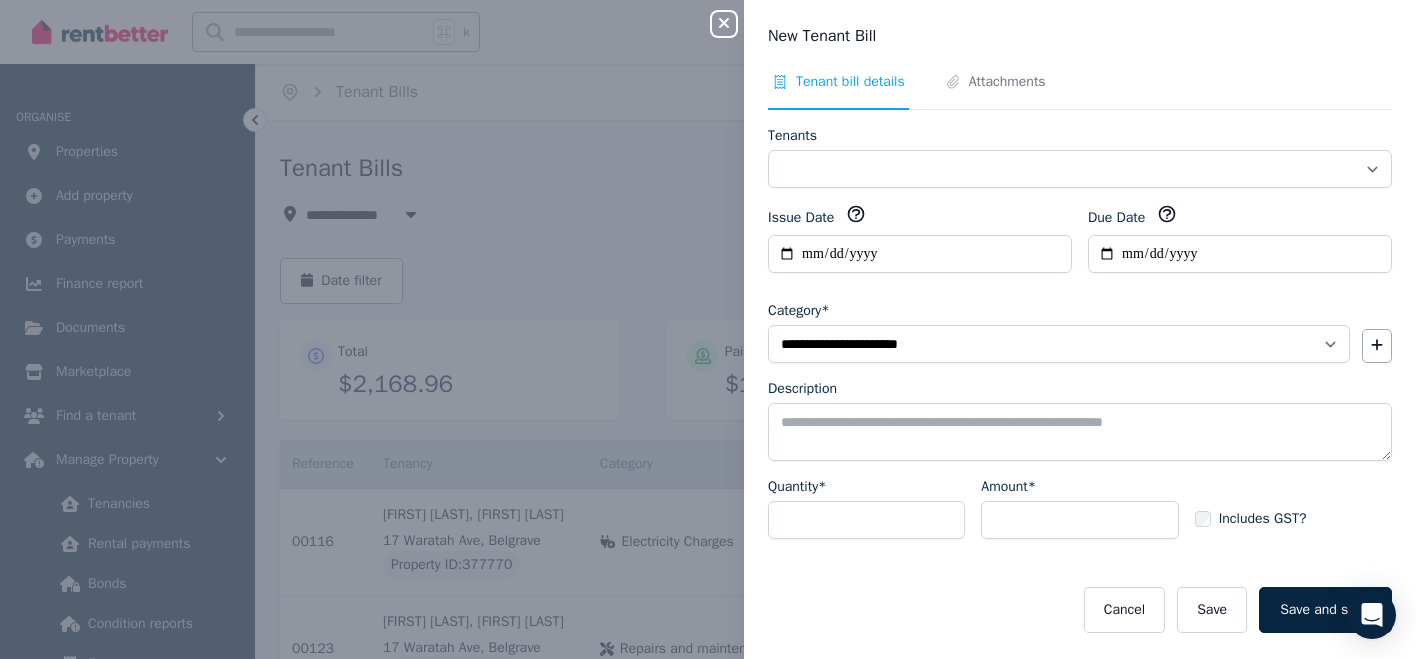 select on "**********" 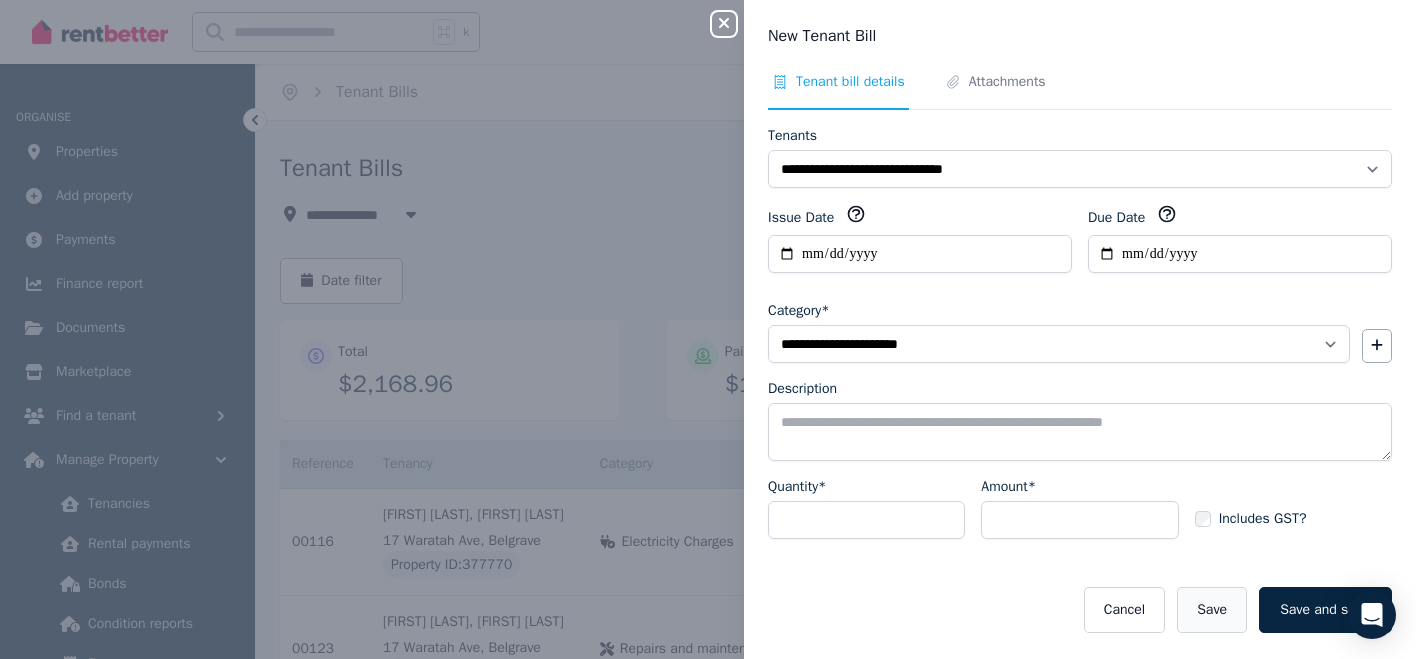 click on "Save" at bounding box center [1212, 610] 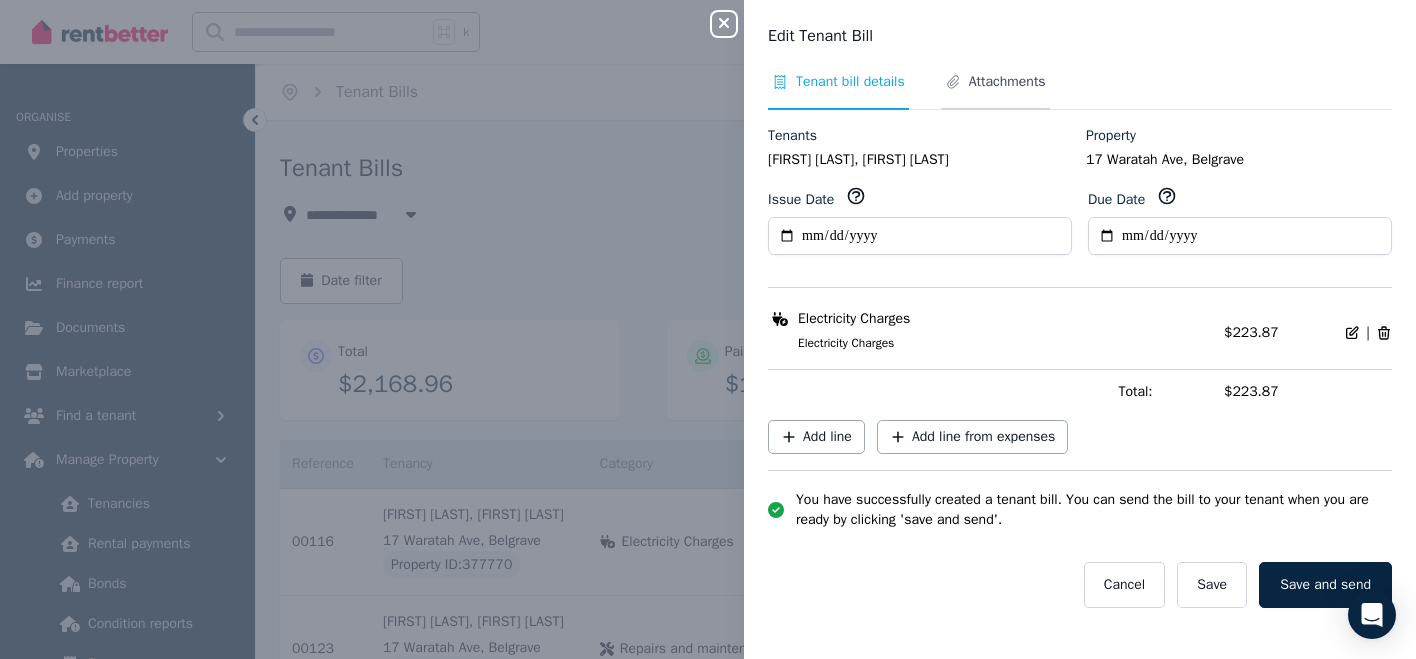 click on "Attachments" at bounding box center [1007, 82] 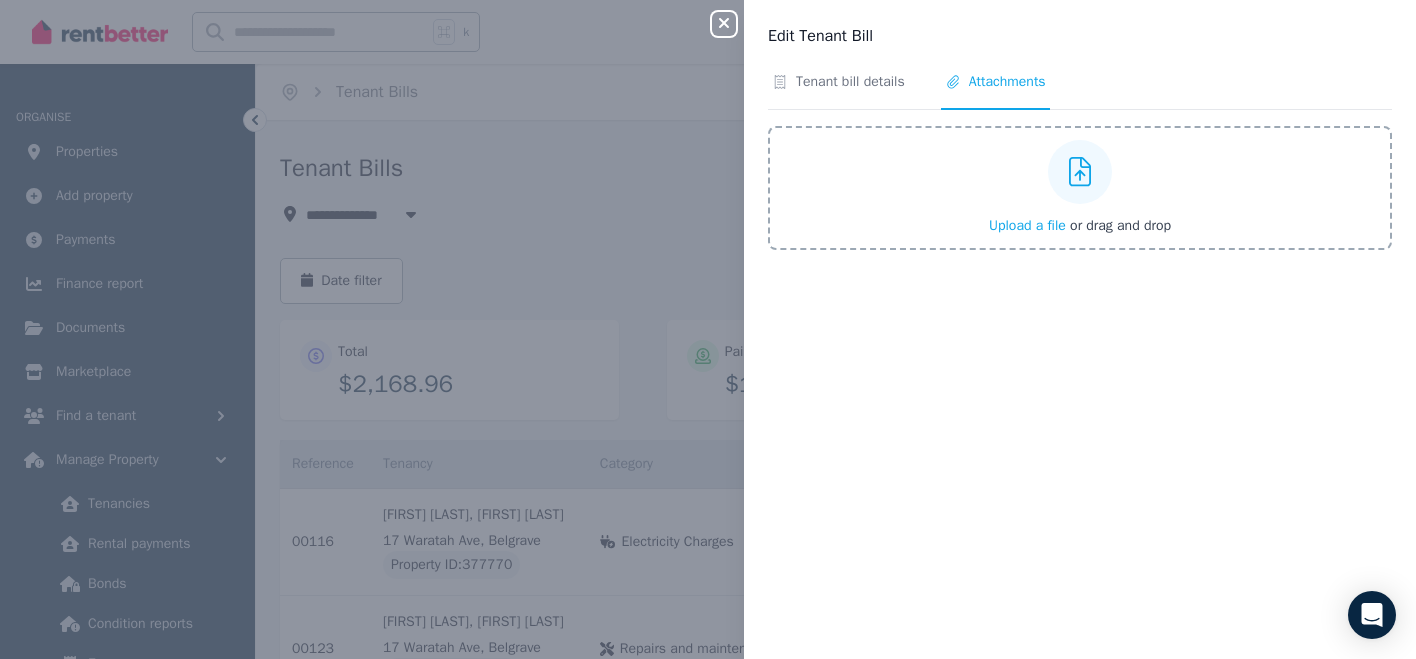 click on "Upload a file" at bounding box center [1027, 225] 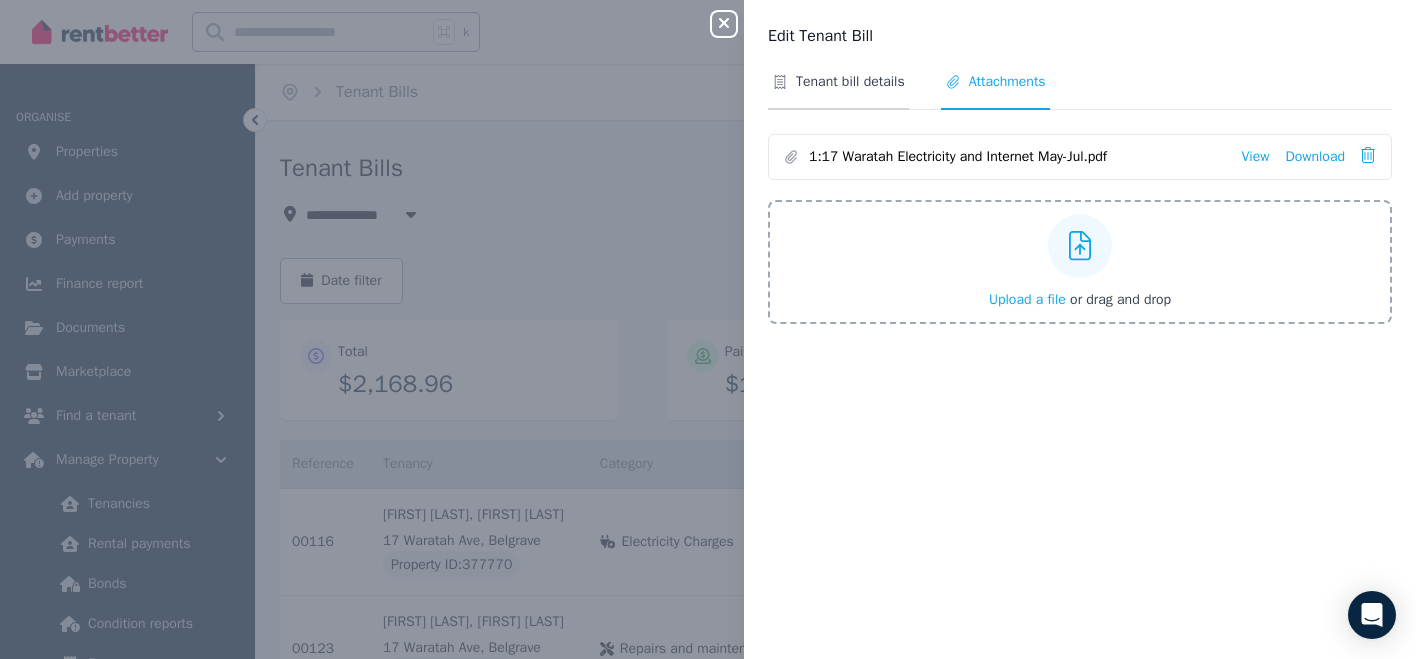click on "Tenant bill details" at bounding box center (850, 82) 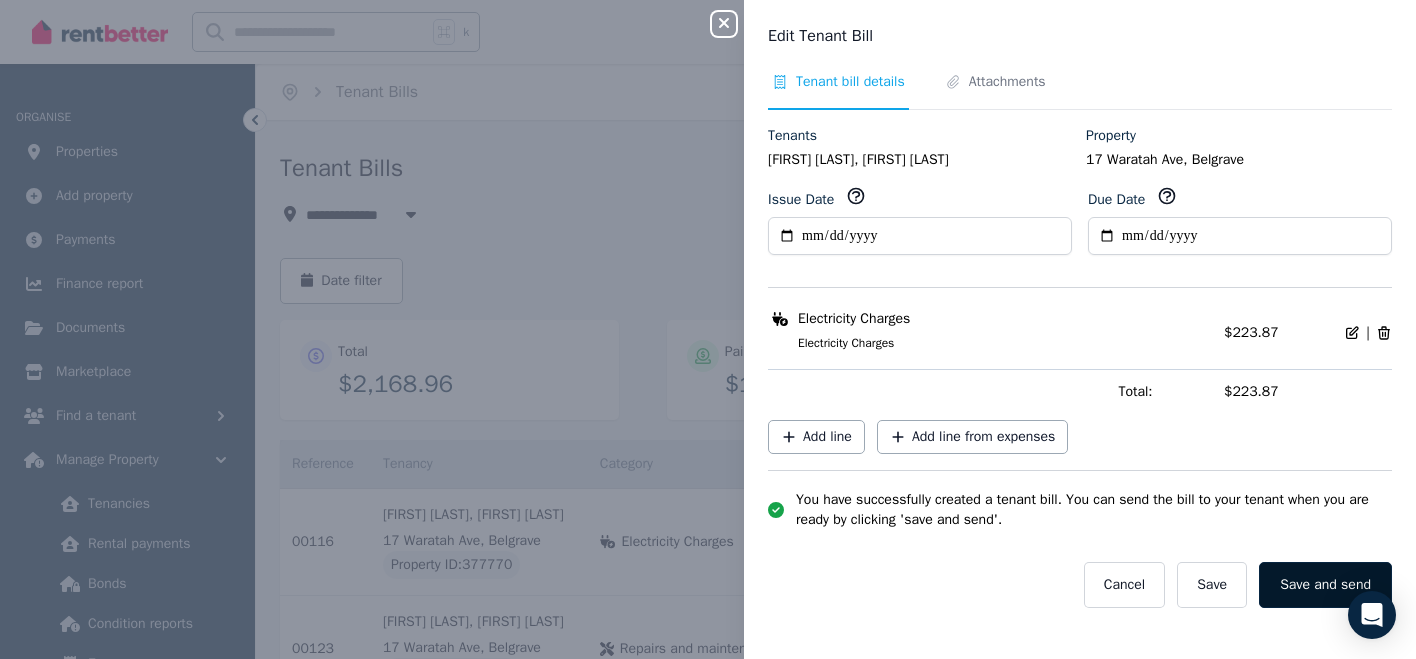 click on "Save and send" at bounding box center [1325, 585] 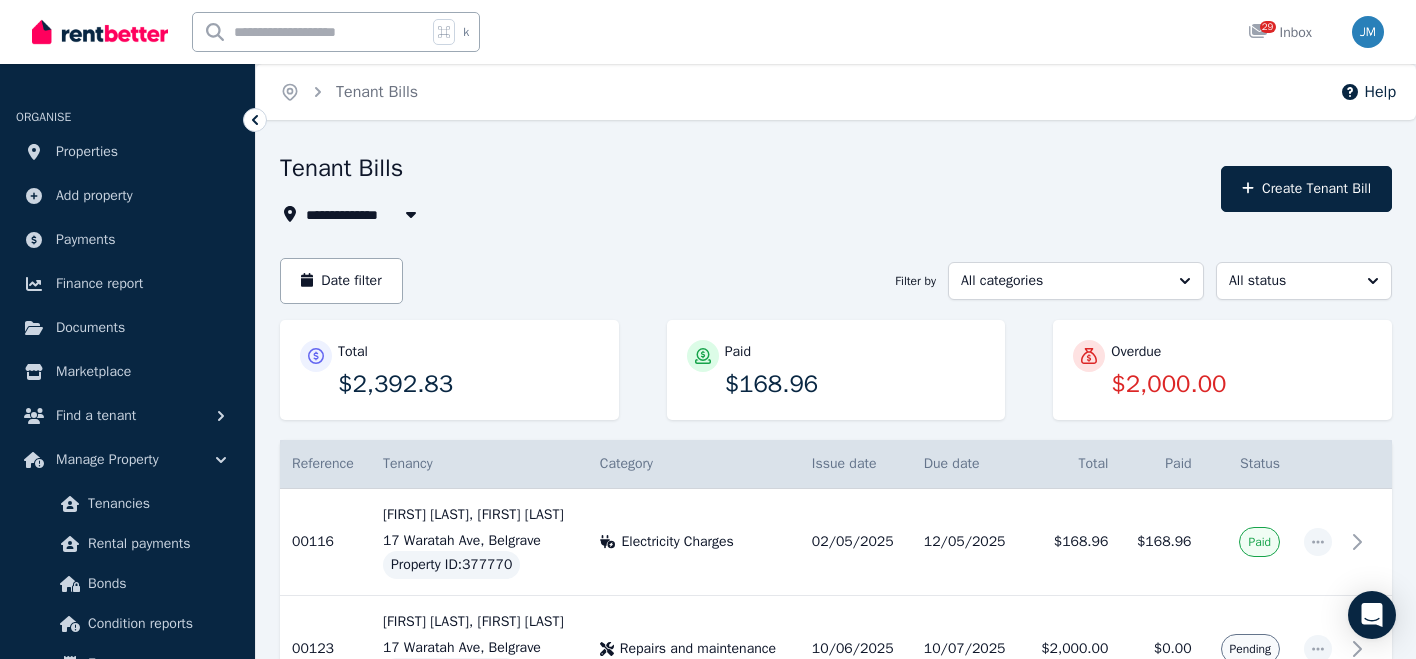 click on "Total $2,392.83 Paid $168.96 Overdue $2,000.00" at bounding box center [836, 380] 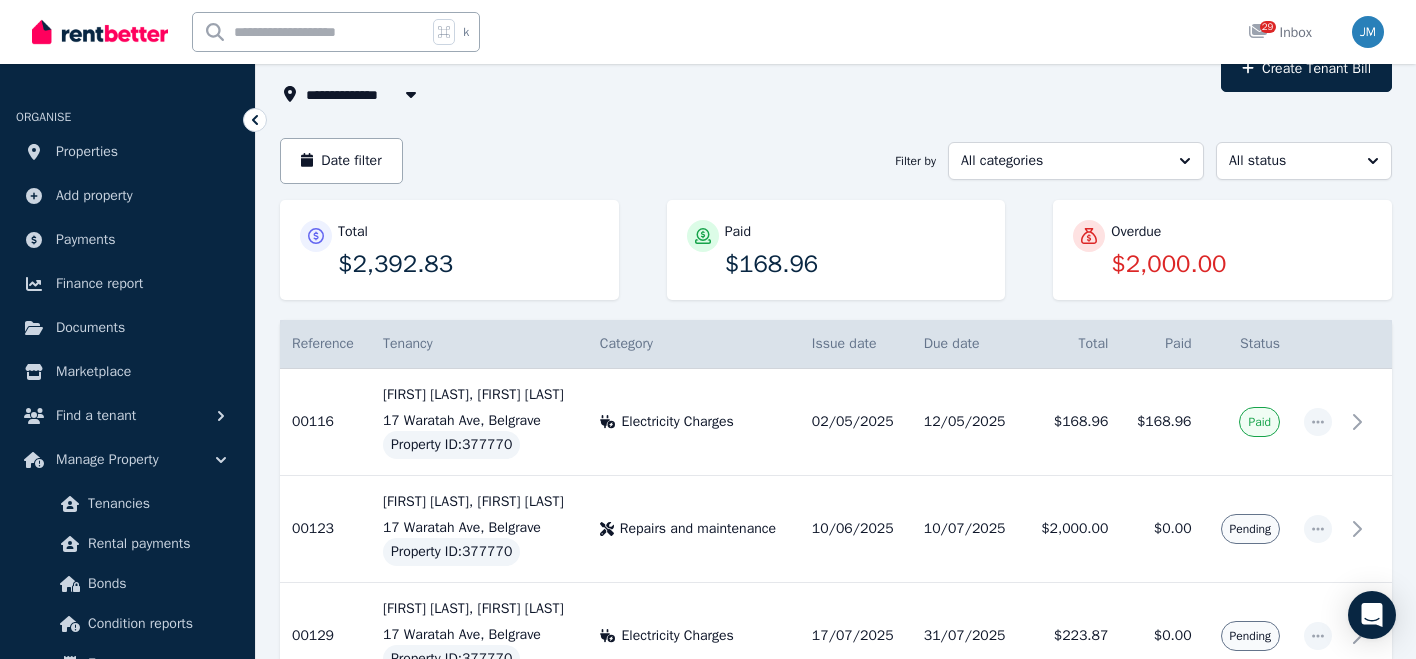 scroll, scrollTop: 160, scrollLeft: 0, axis: vertical 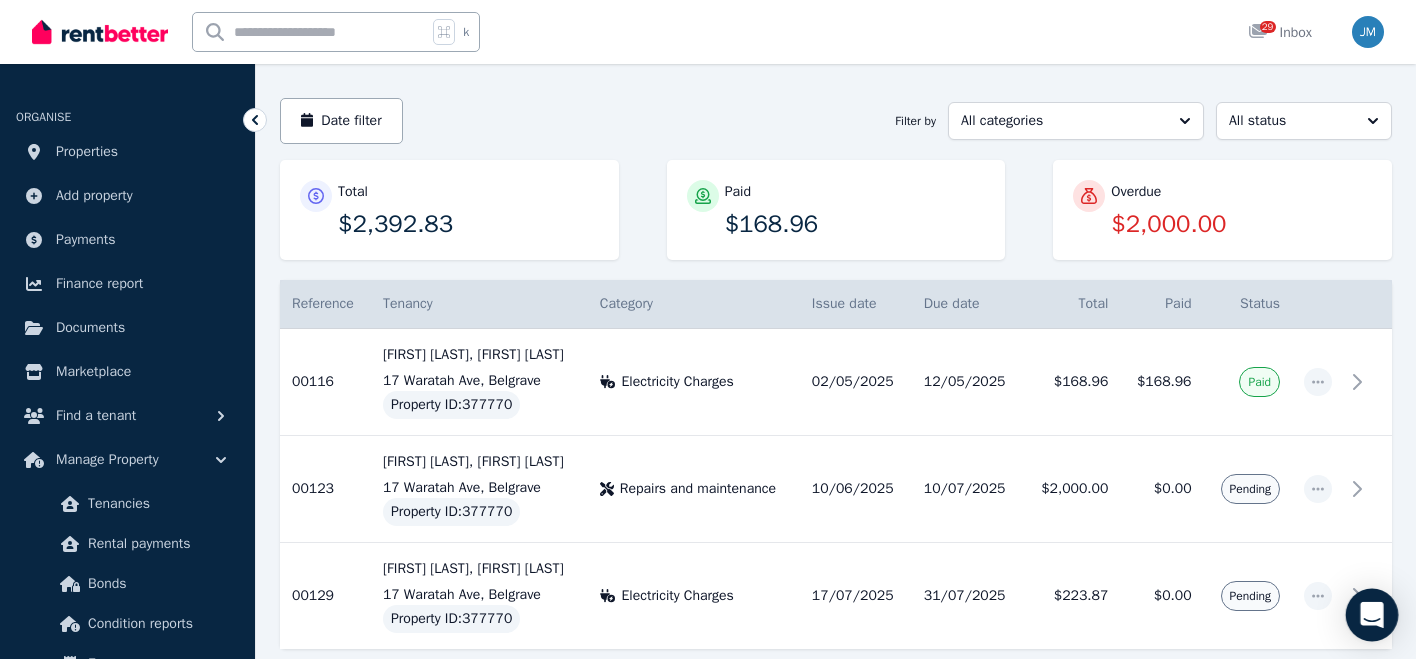 click 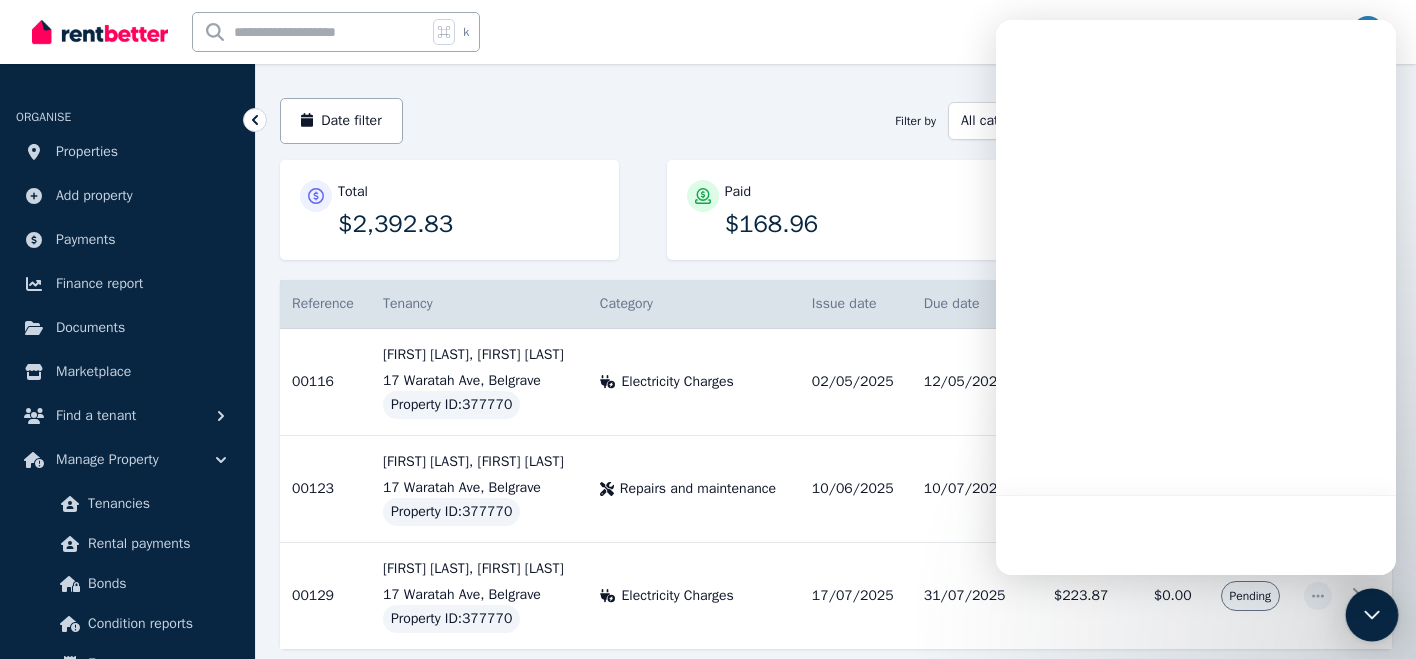scroll, scrollTop: 0, scrollLeft: 0, axis: both 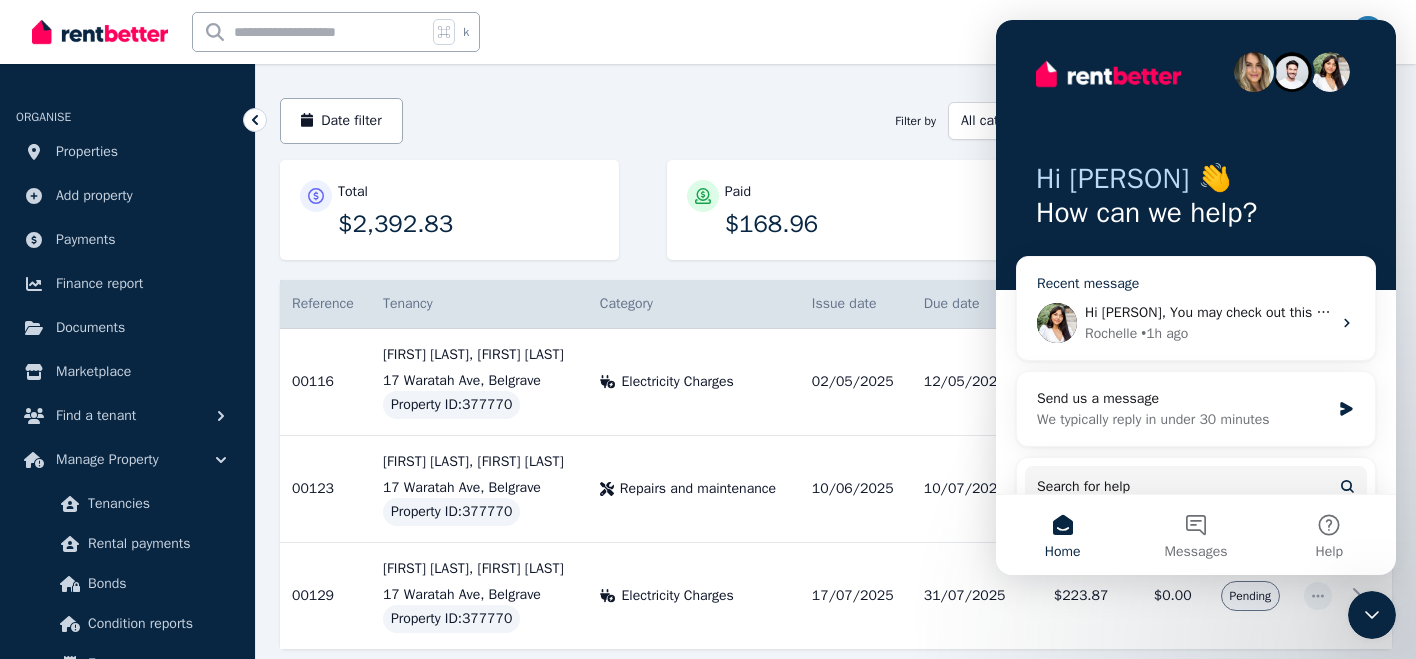 click on "Hi [PERSON], You may check out this link regarding bond claims and refunds in VIC. Bond claims and refunds - Consumer Affairs Victoria https://www.consumer.vic.gov.au/housing/renting/rent-bond-bills-and-condition-reports/bond/bond-claims-and-refunds Hopefully this helps, but please let us know if you have further questions. Cheers, The RentBetter Team" at bounding box center [2193, 312] 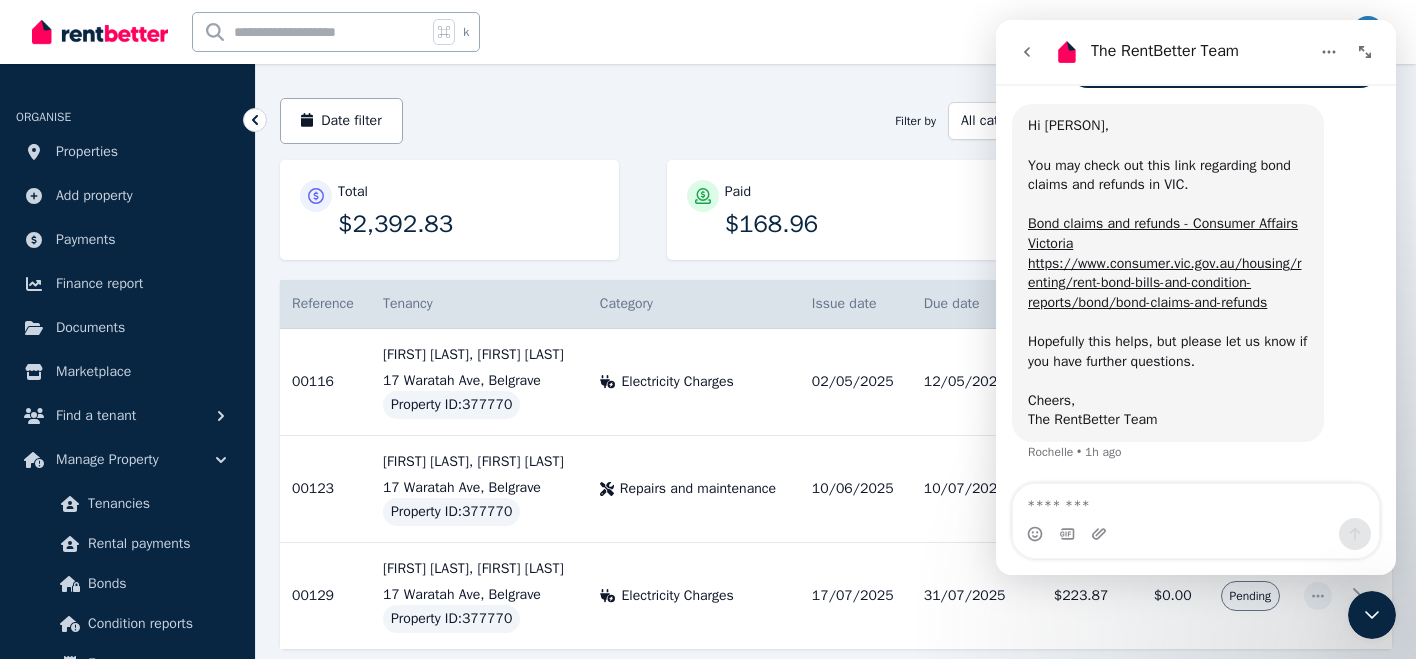 scroll, scrollTop: 2195, scrollLeft: 0, axis: vertical 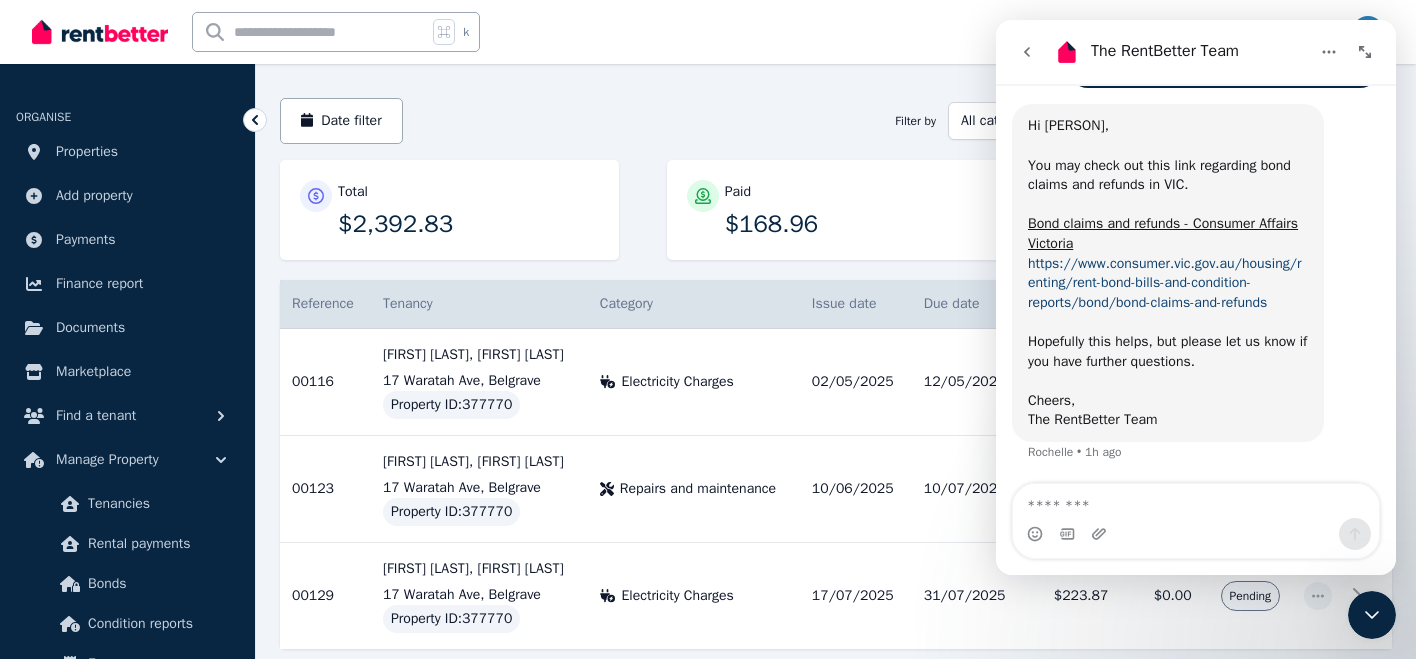 click on "https://www.consumer.vic.gov.au/housing/renting/rent-bond-bills-and-condition-reports/bond/bond-claims-and-refunds" at bounding box center (1164, 283) 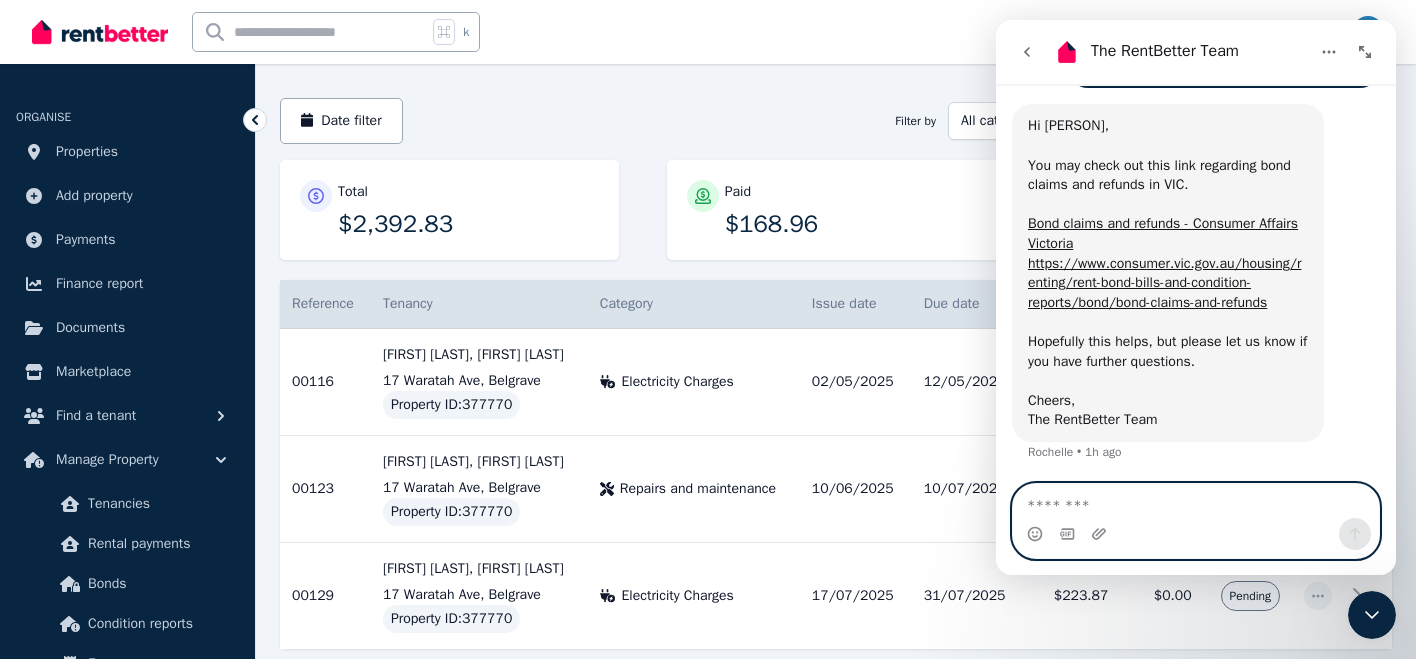 click at bounding box center [1196, 501] 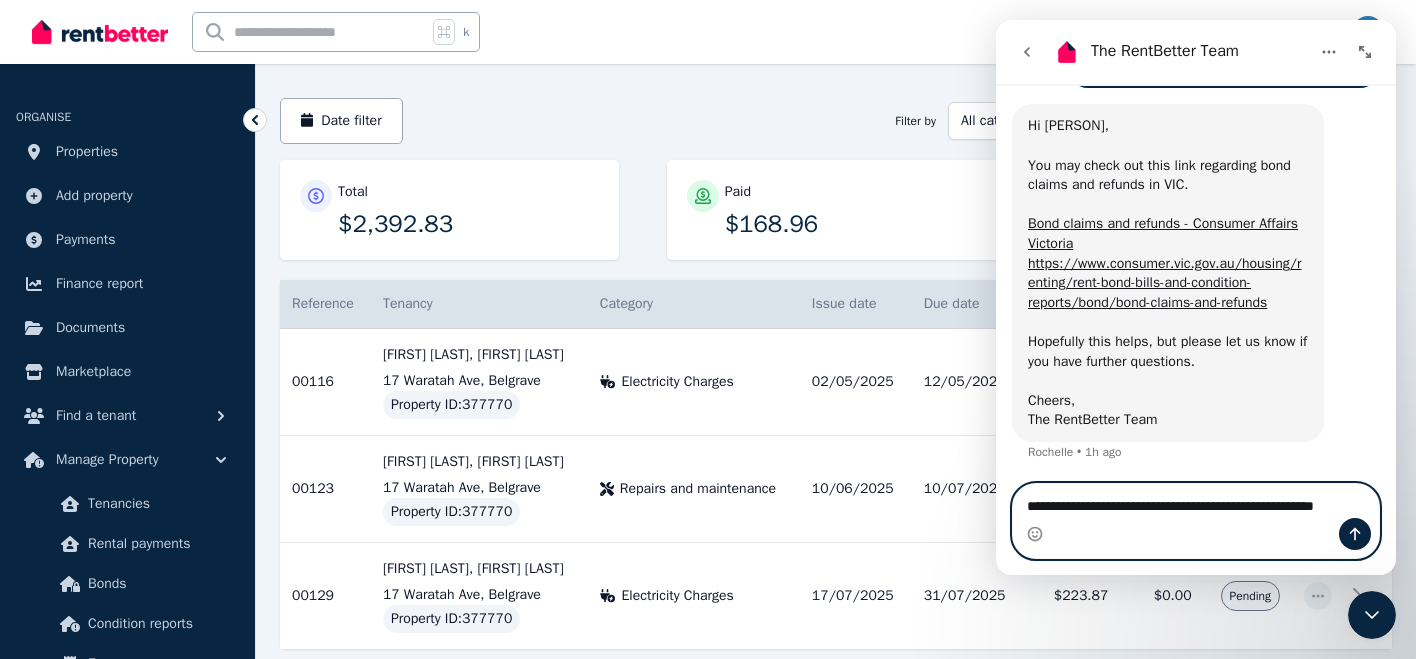 scroll, scrollTop: 2215, scrollLeft: 0, axis: vertical 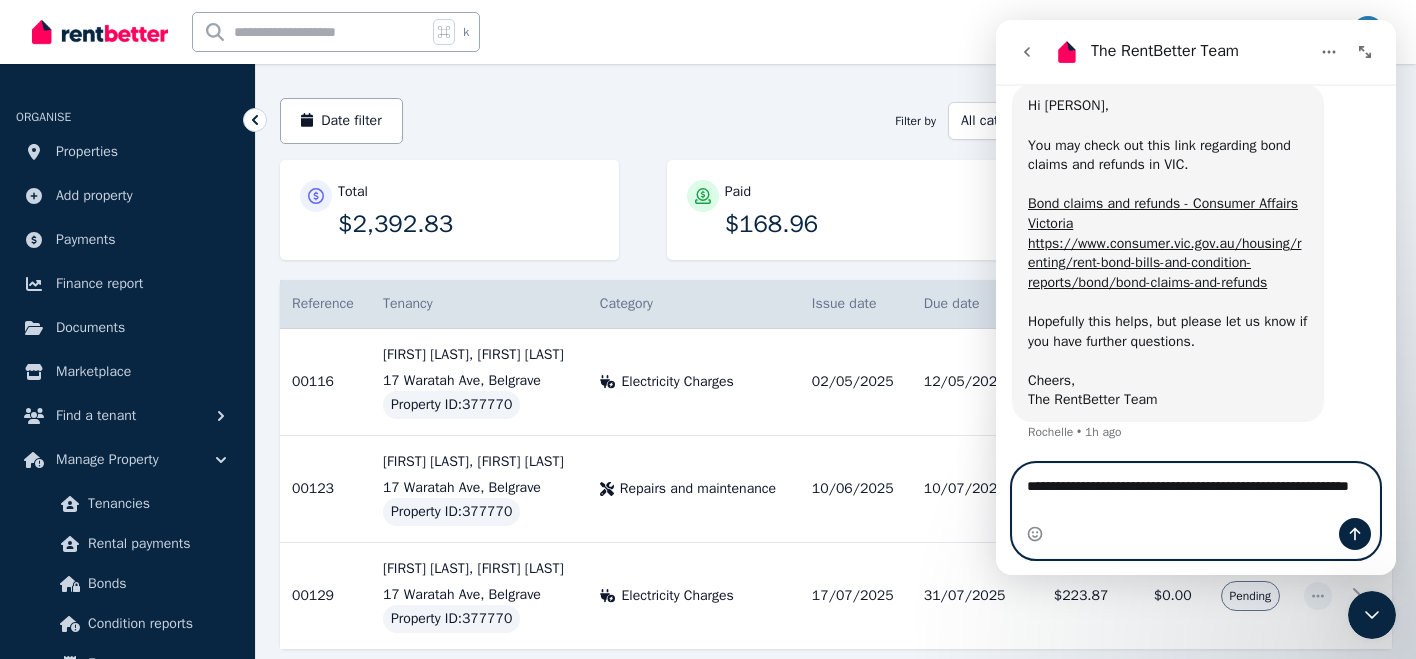 type on "**********" 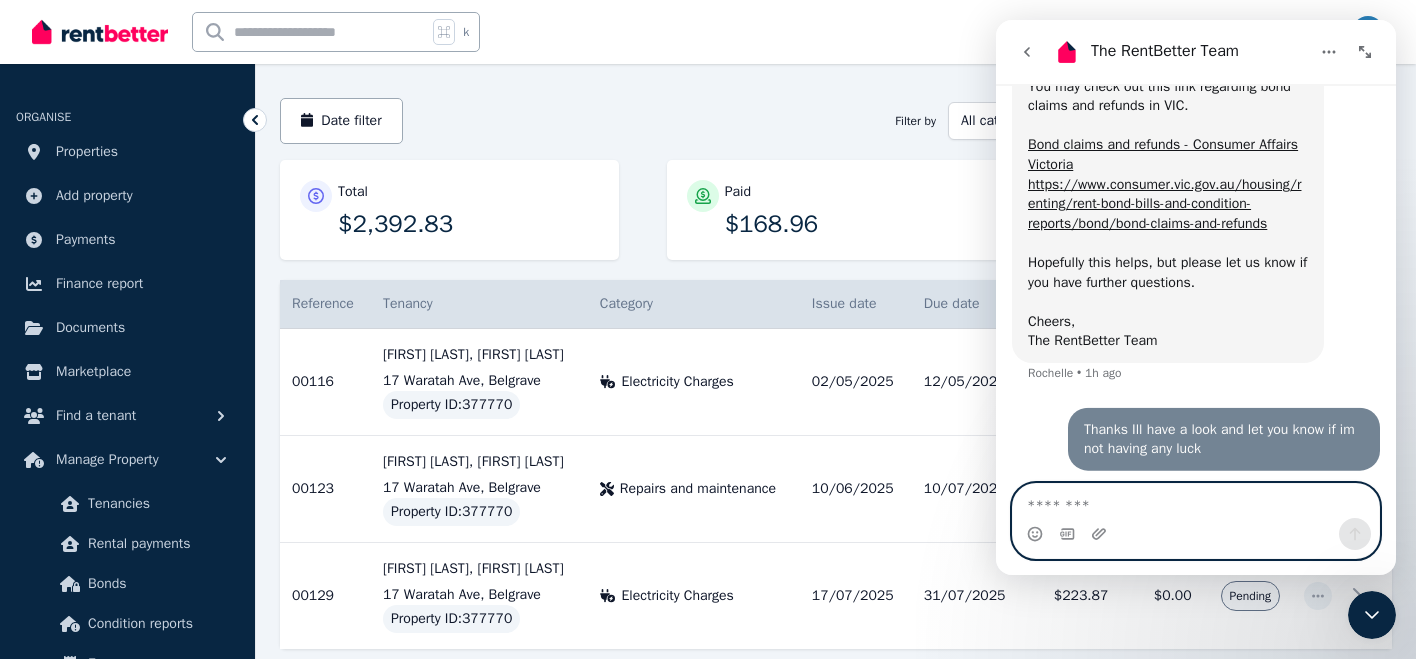 scroll, scrollTop: 2274, scrollLeft: 0, axis: vertical 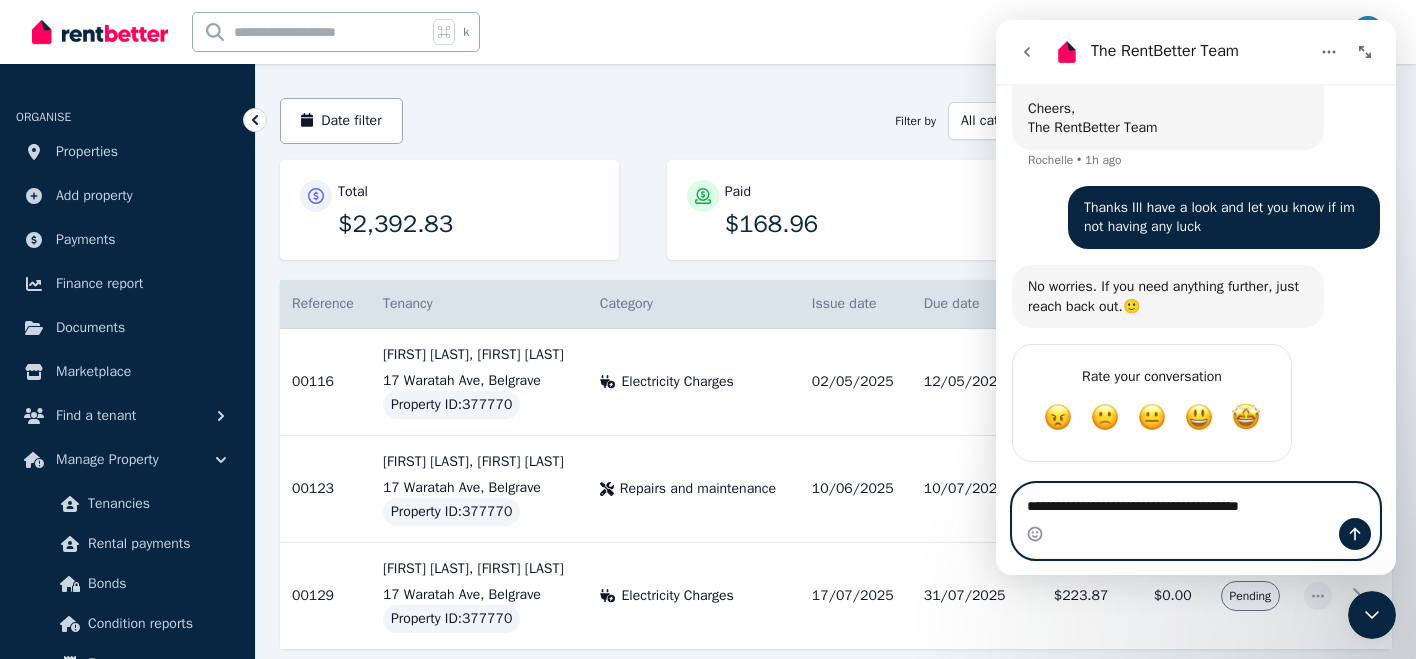 paste on "**********" 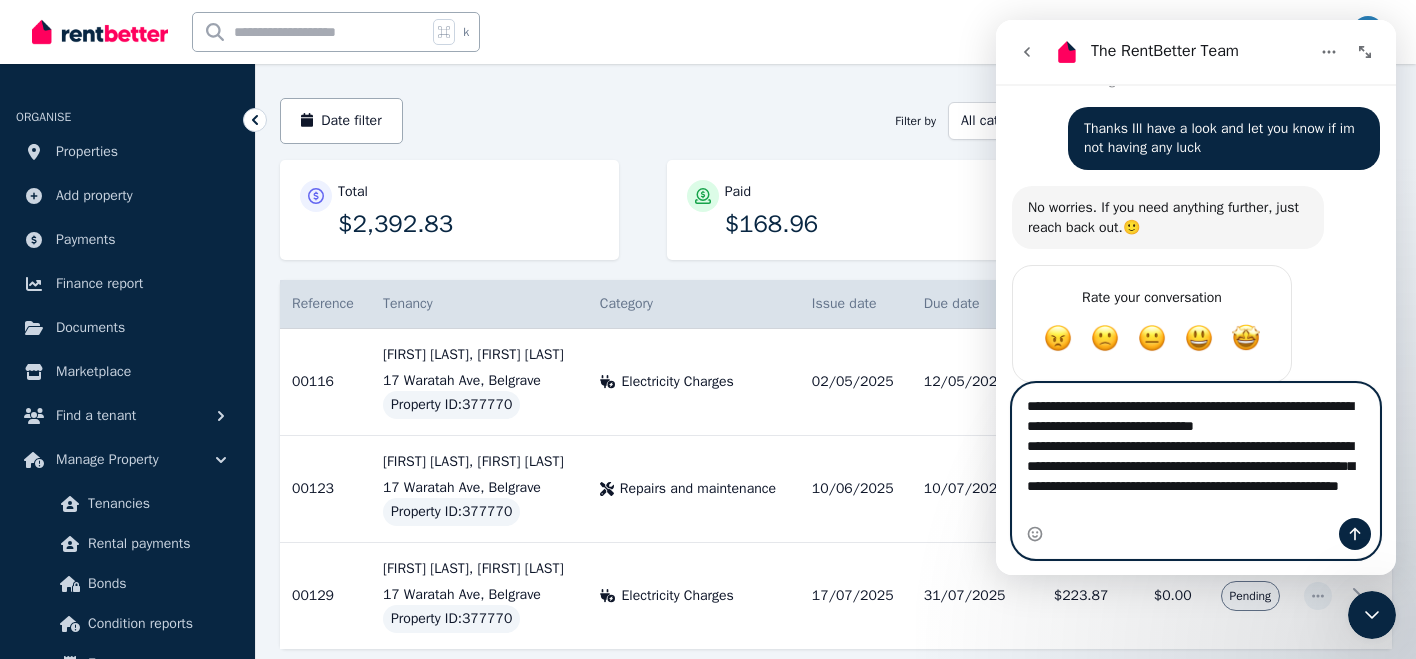 scroll, scrollTop: 12, scrollLeft: 0, axis: vertical 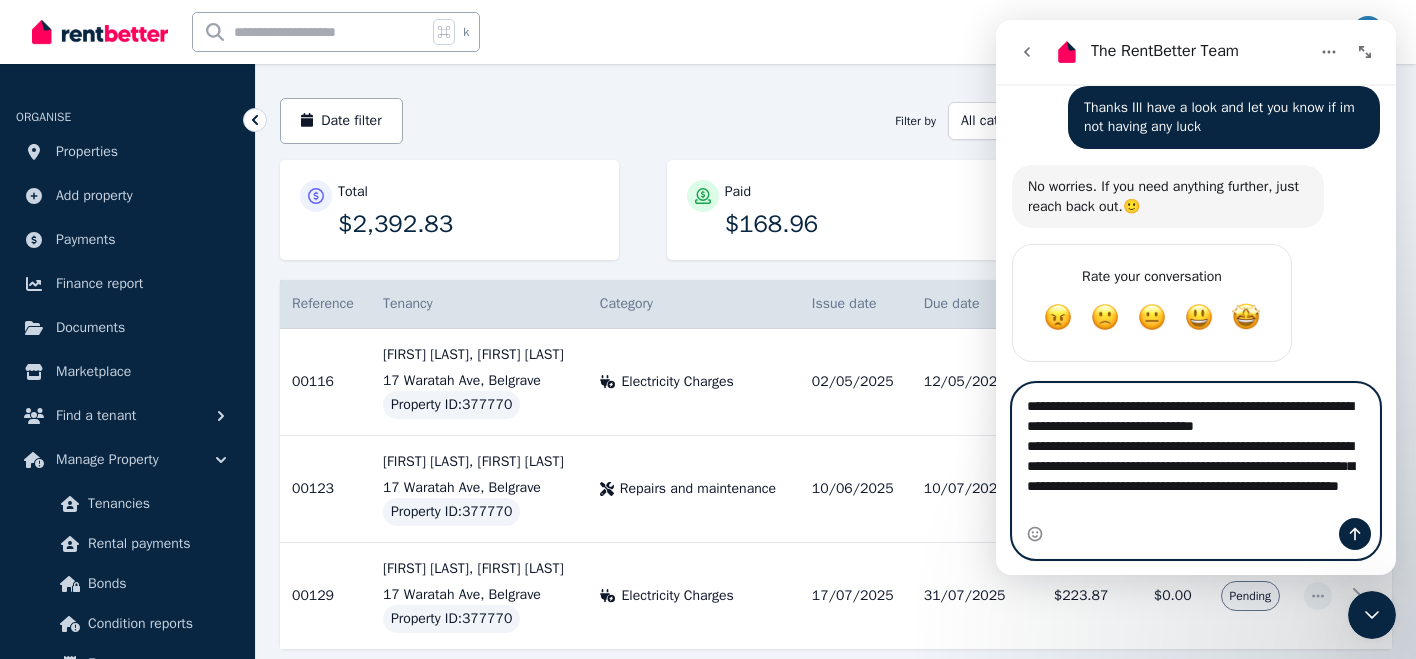 click on "**********" at bounding box center (1196, 463) 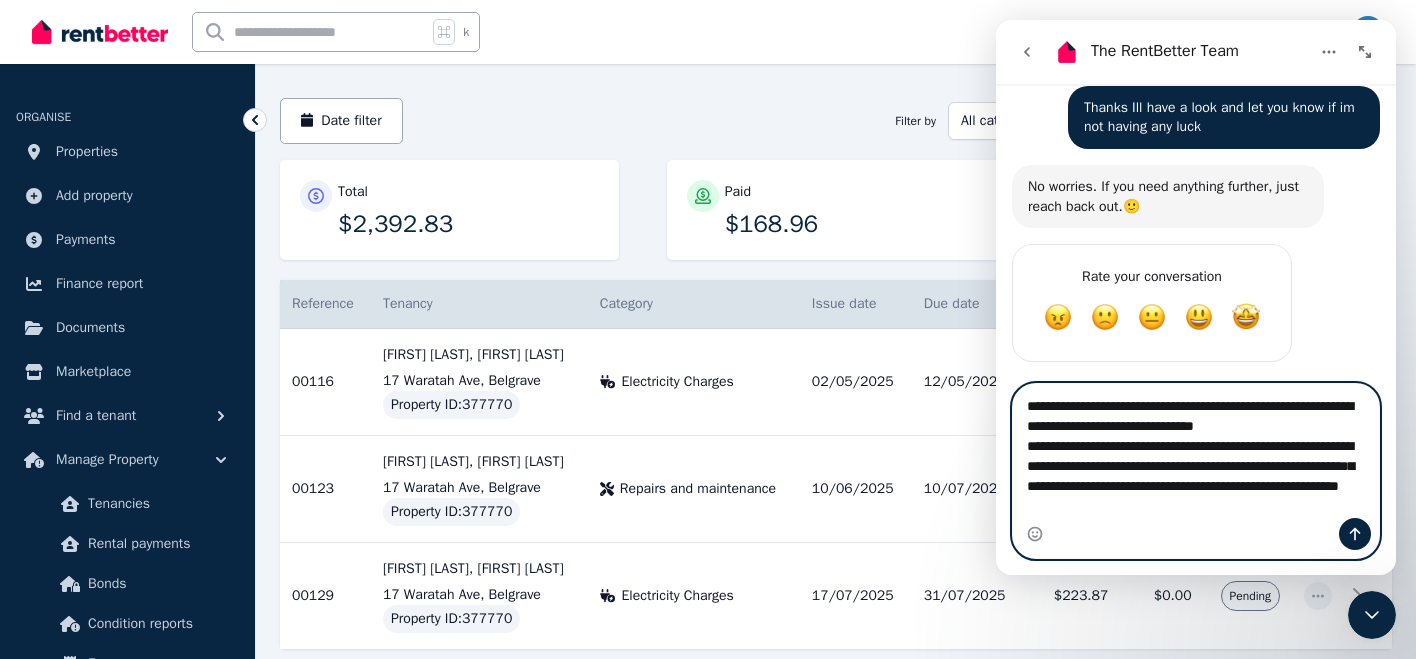 type on "**********" 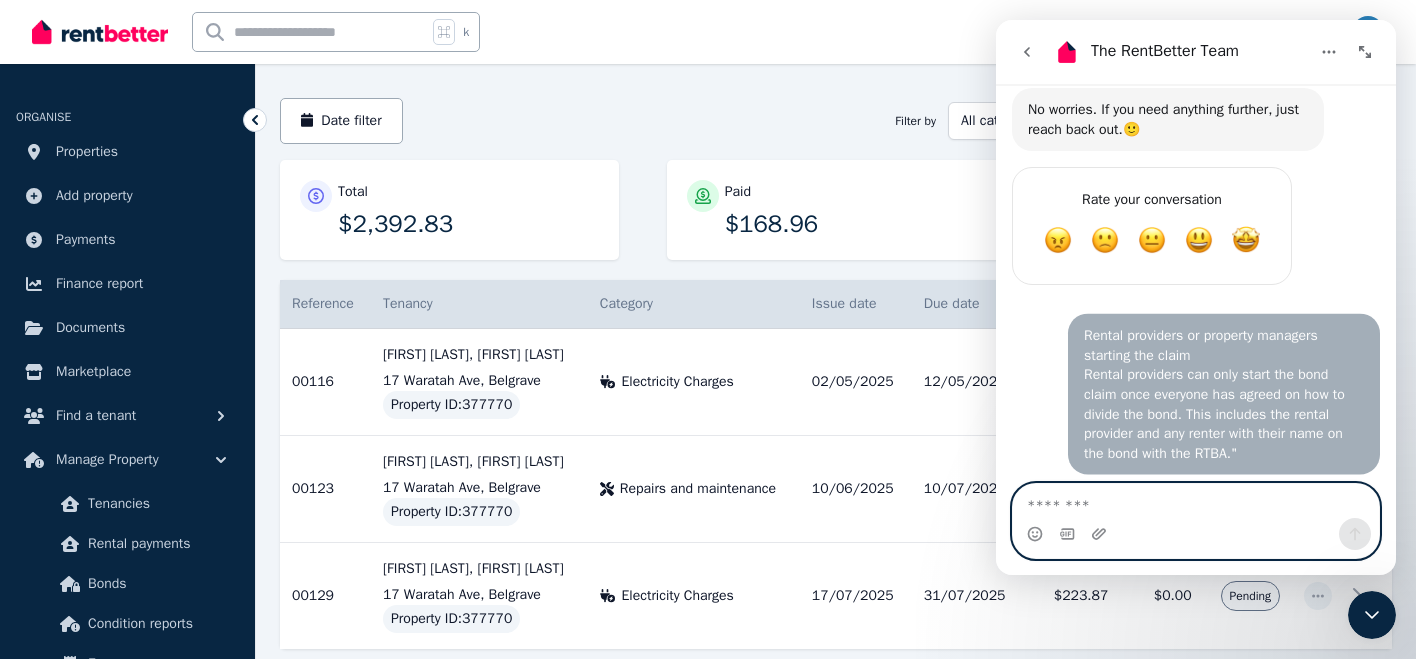 scroll, scrollTop: 0, scrollLeft: 0, axis: both 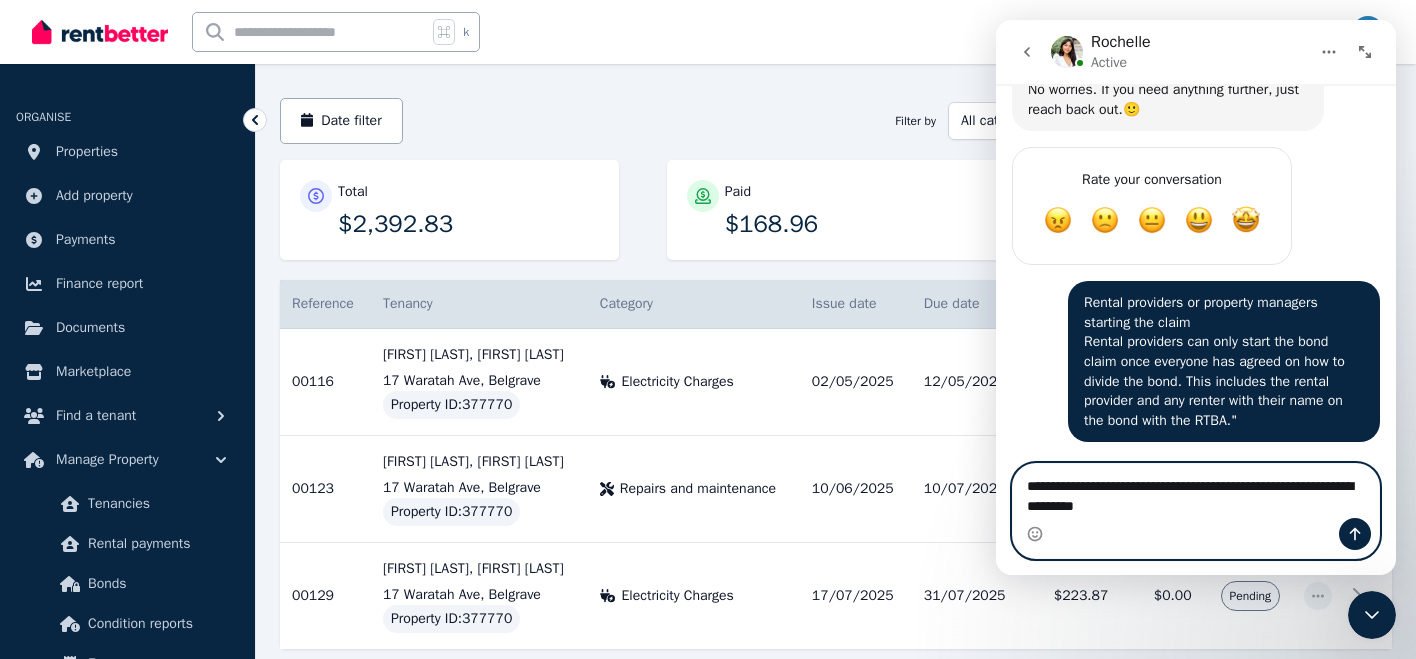 type on "**********" 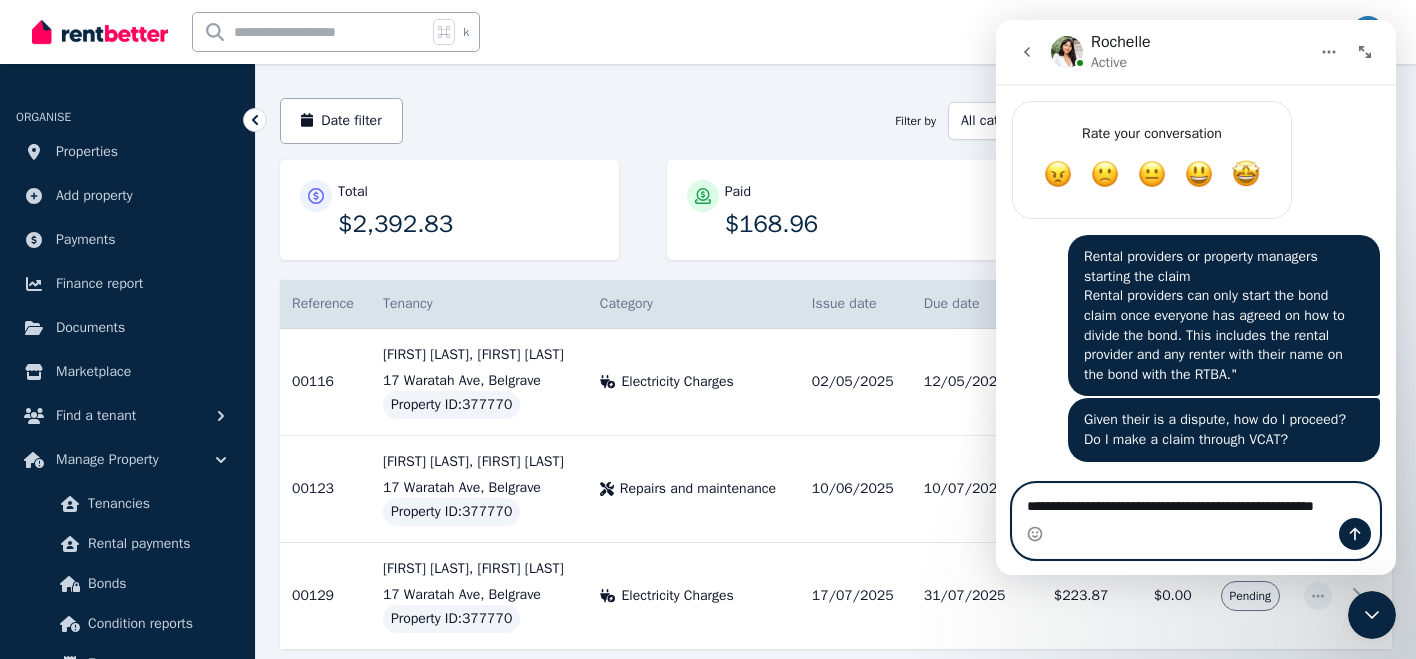 scroll, scrollTop: 2769, scrollLeft: 0, axis: vertical 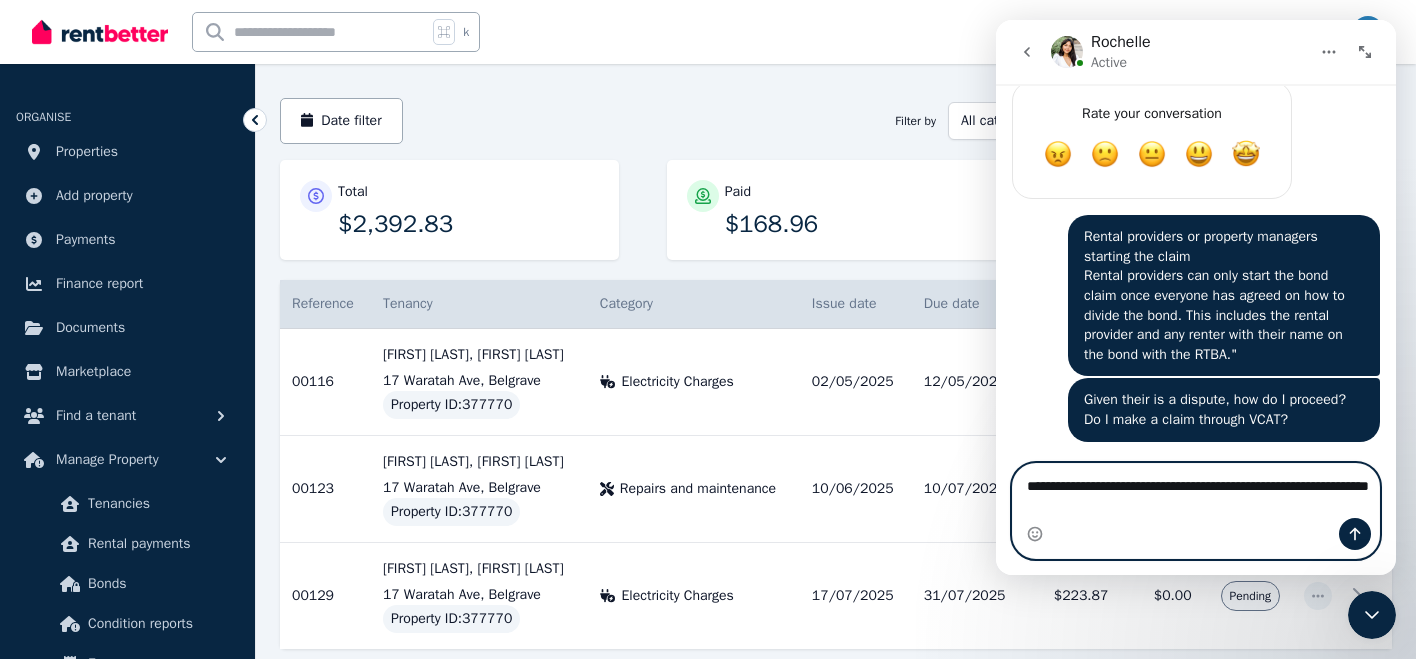 type on "**********" 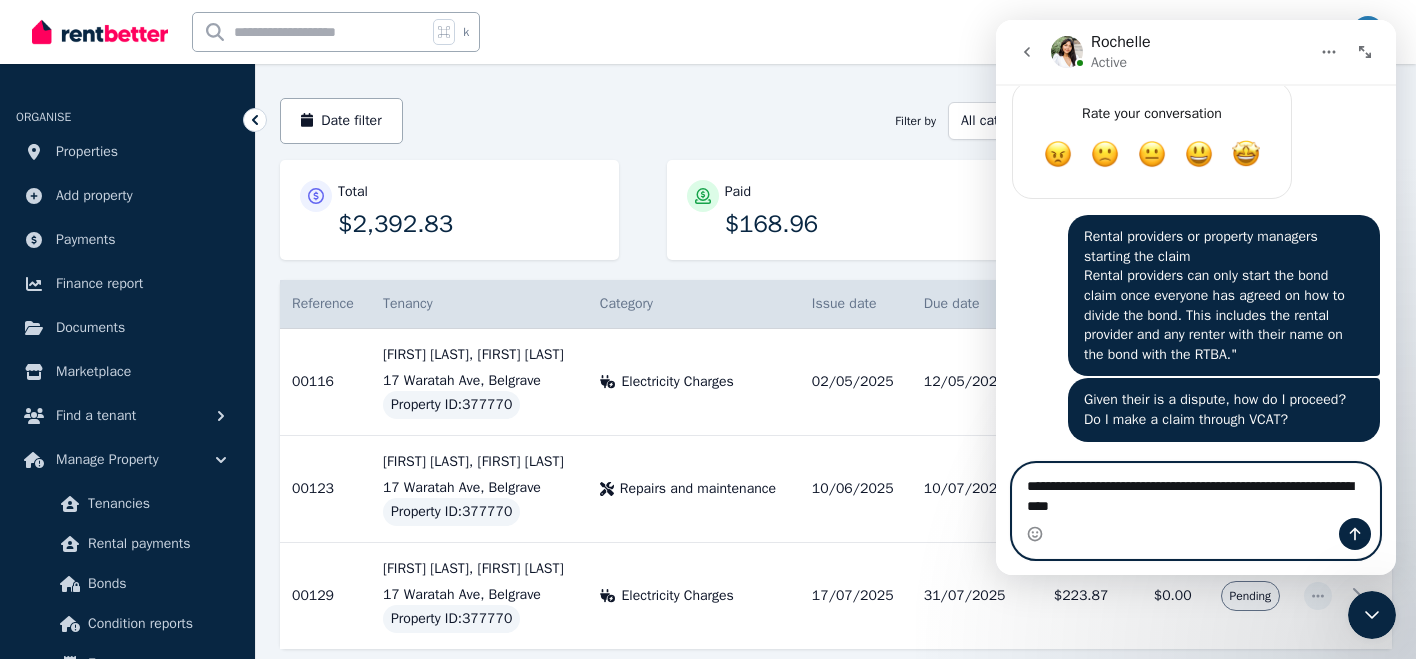 type 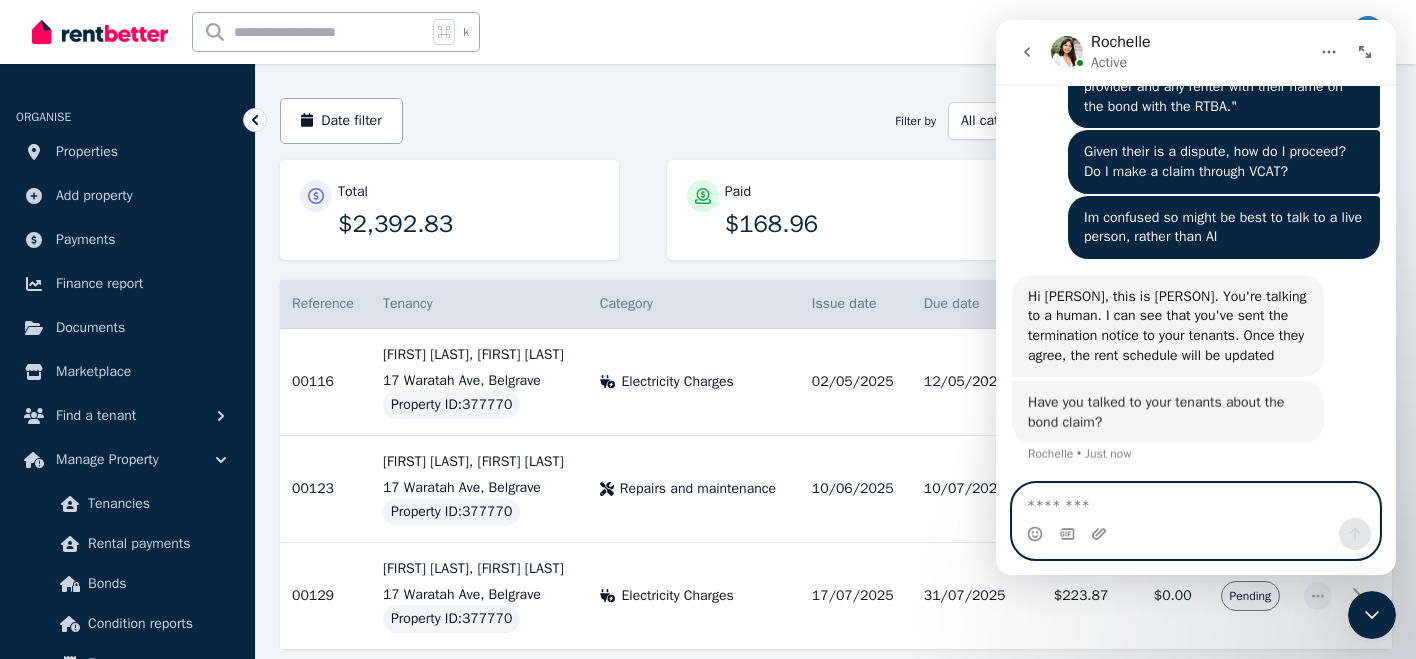 scroll, scrollTop: 3038, scrollLeft: 0, axis: vertical 